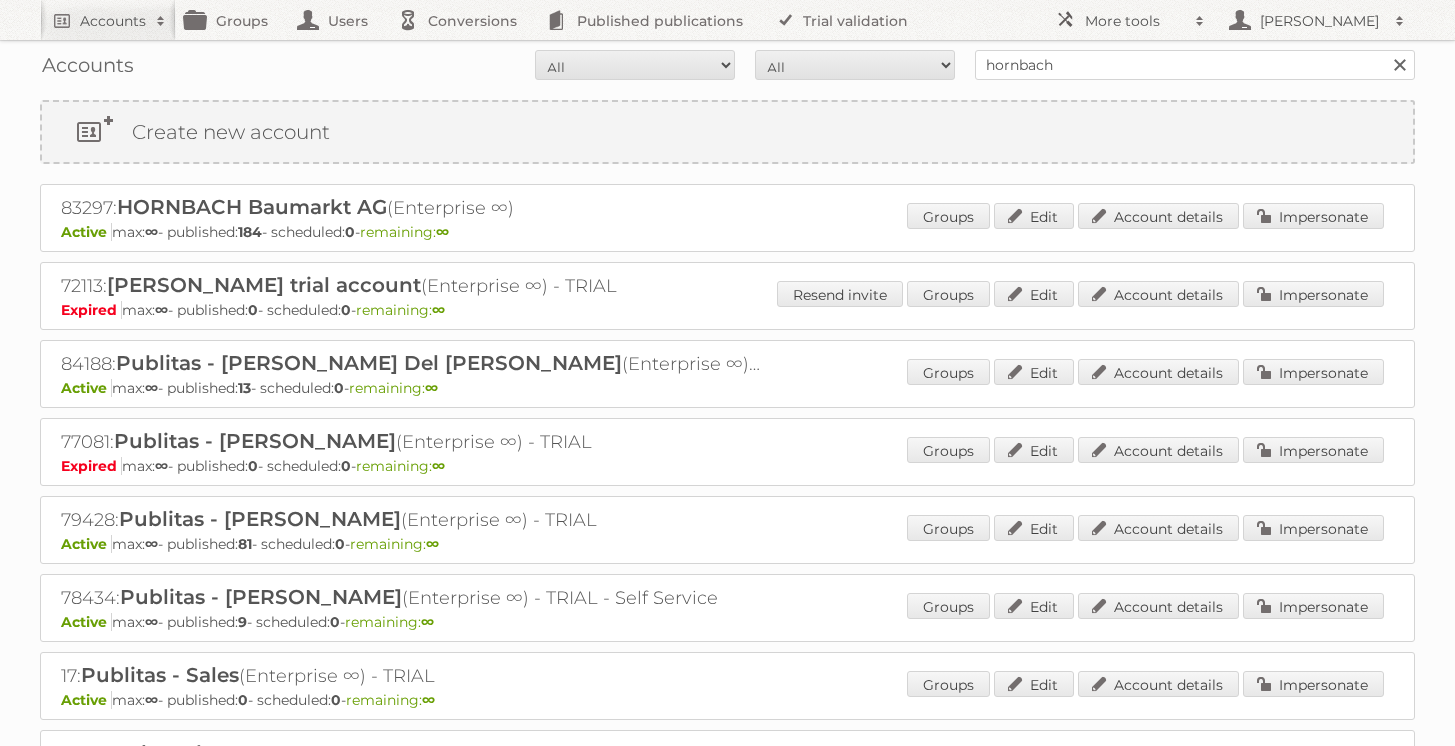 scroll, scrollTop: 0, scrollLeft: 0, axis: both 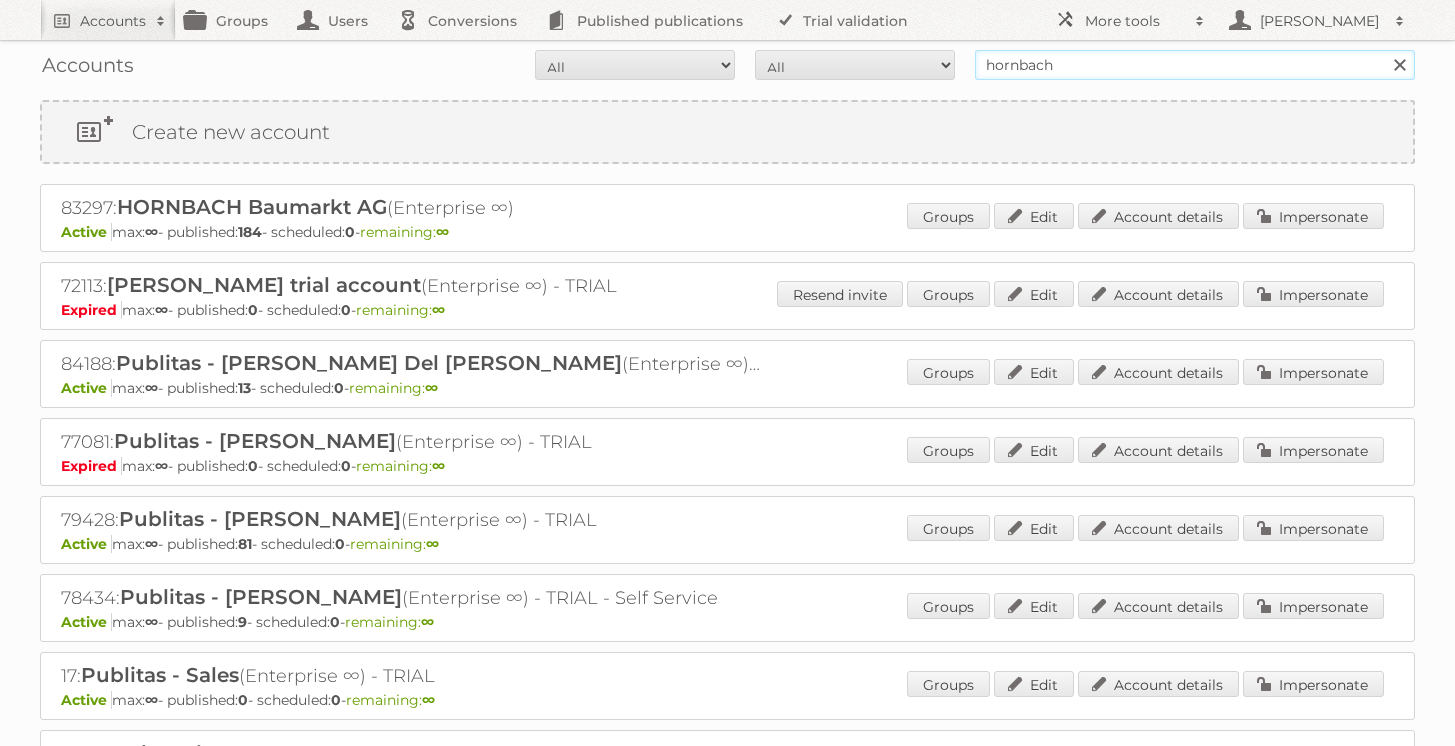 click on "hornbach" at bounding box center (1195, 65) 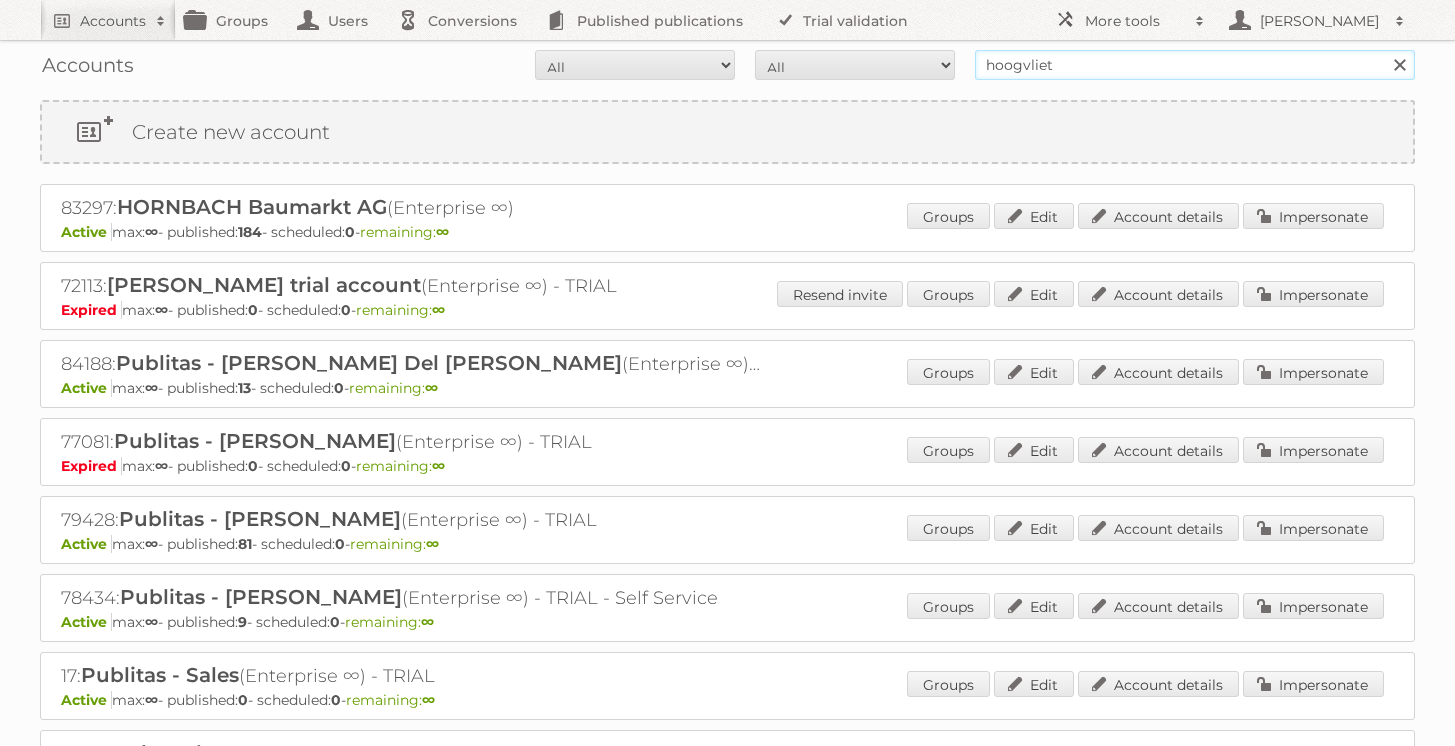 type on "hoogvliet" 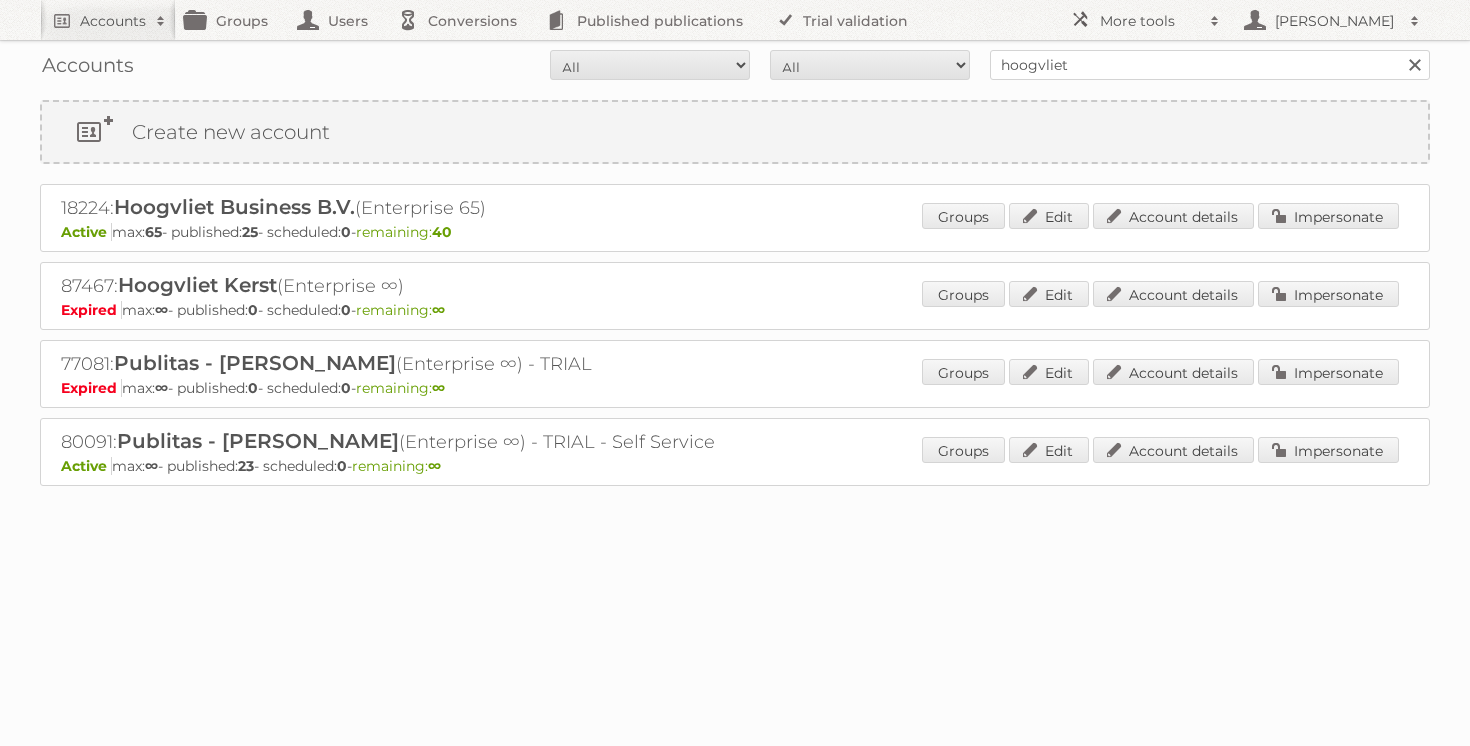scroll, scrollTop: 0, scrollLeft: 0, axis: both 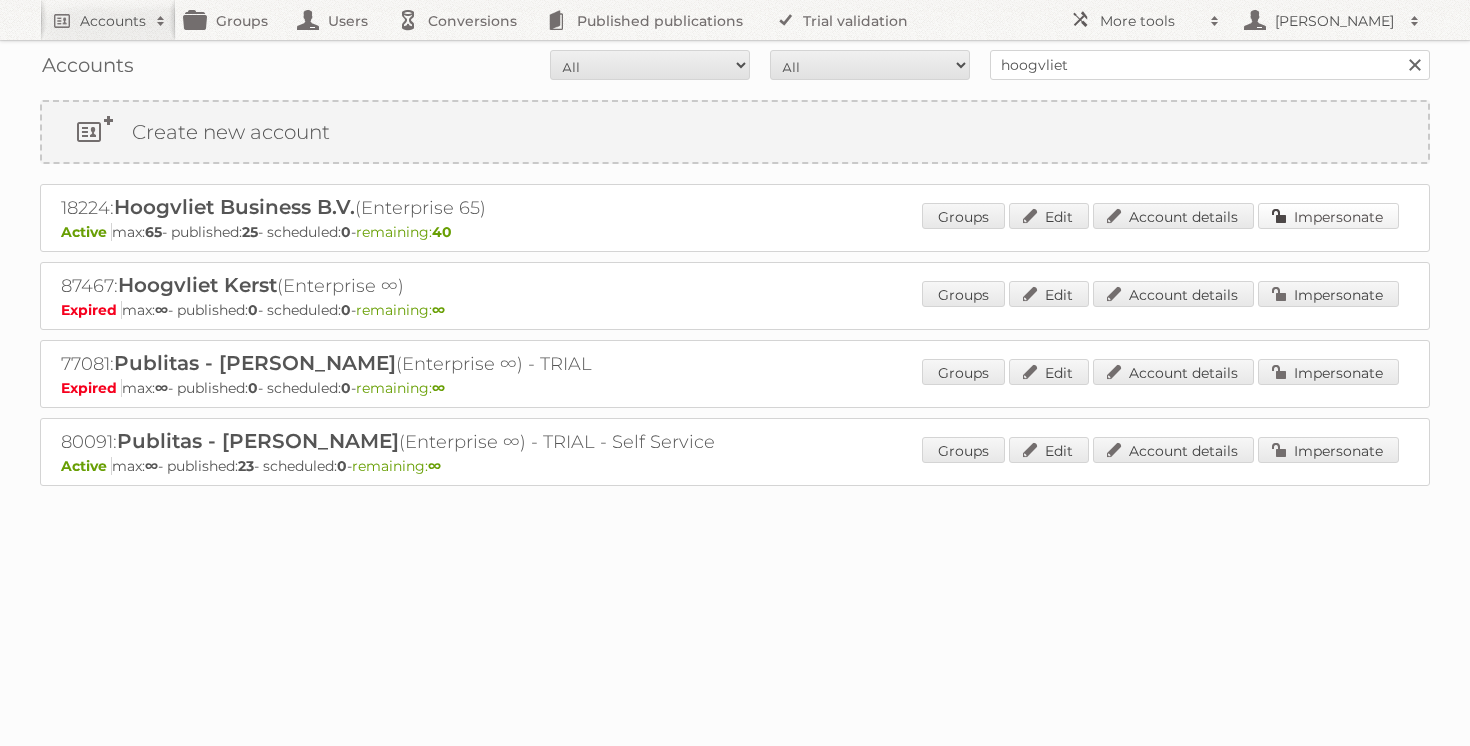 click on "Impersonate" at bounding box center (1328, 216) 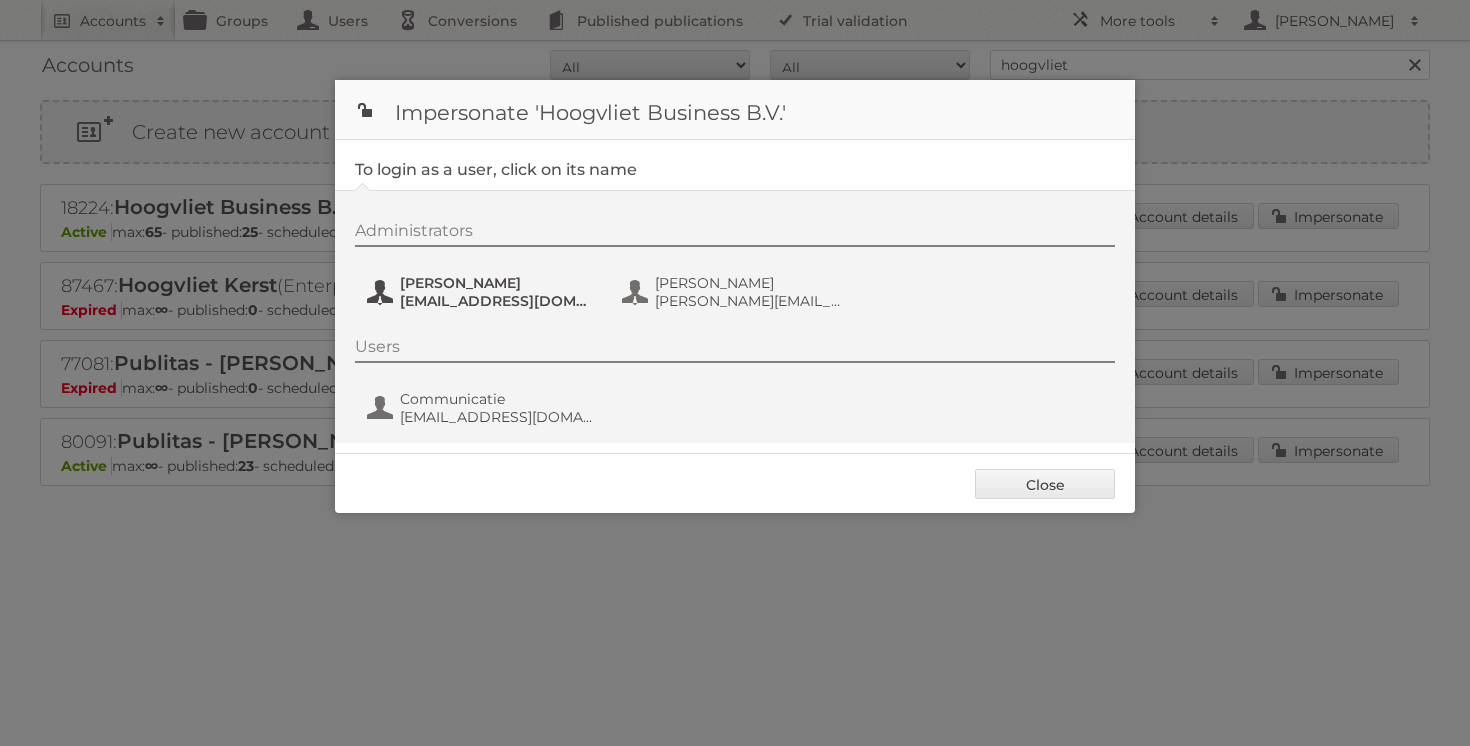 click on "frenky.luijten@hoogvliet.com" at bounding box center (497, 301) 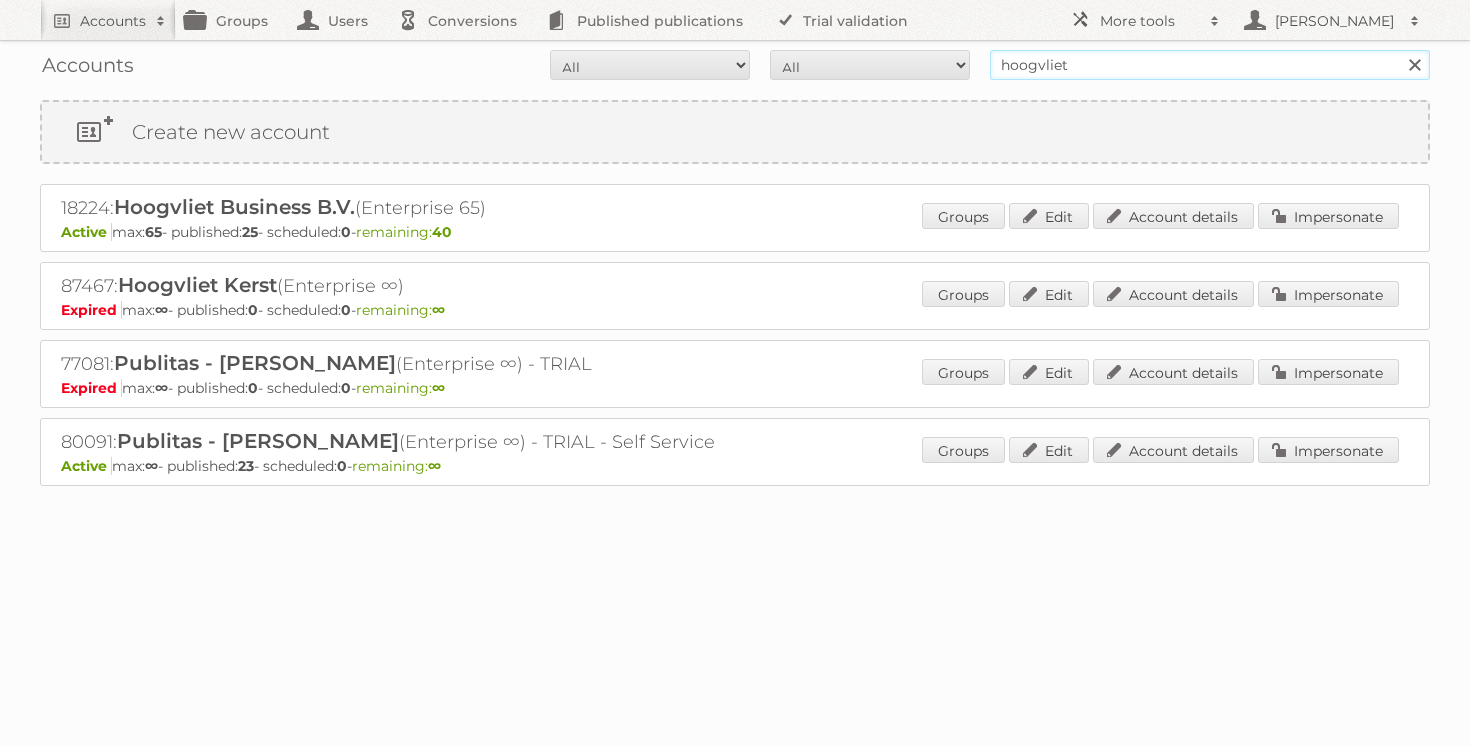 click on "hoogvliet" at bounding box center (1210, 65) 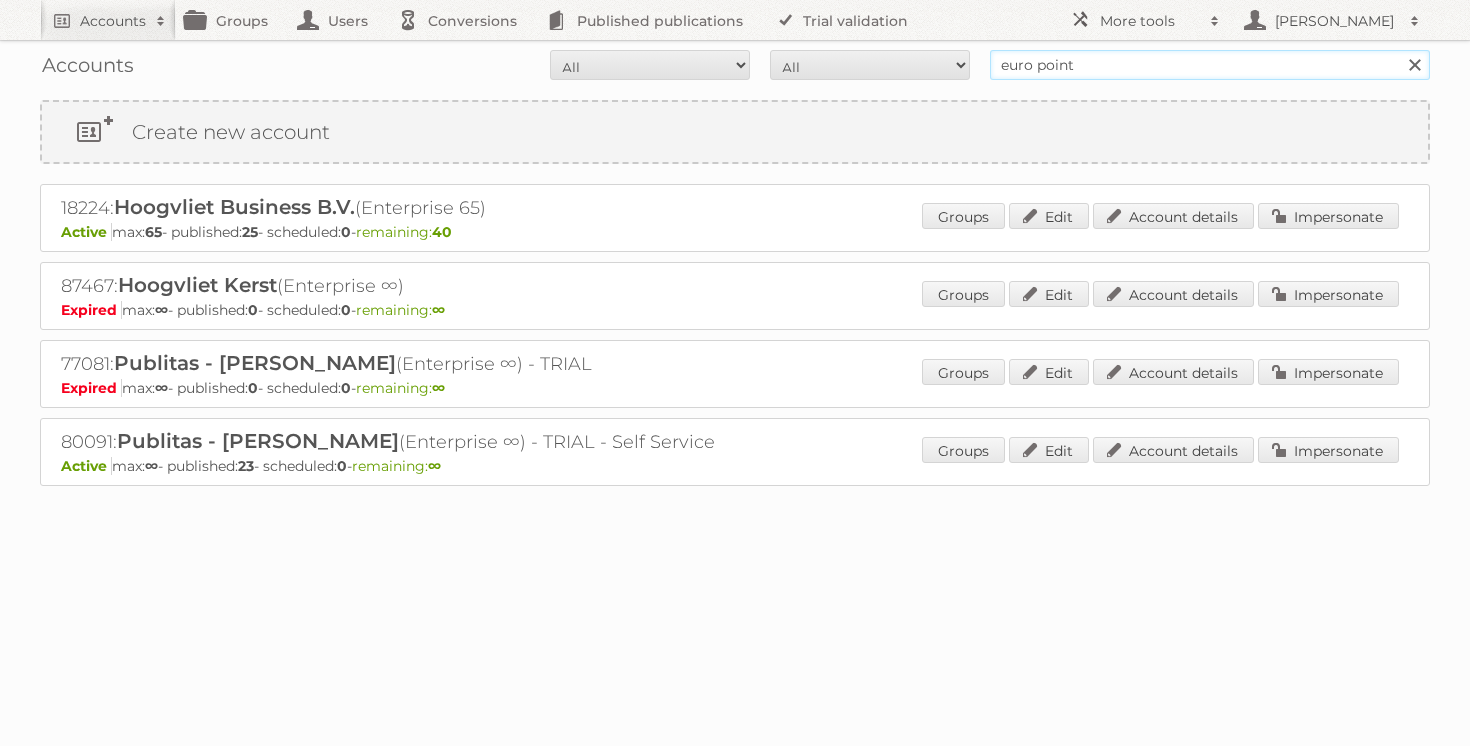 type on "euro point" 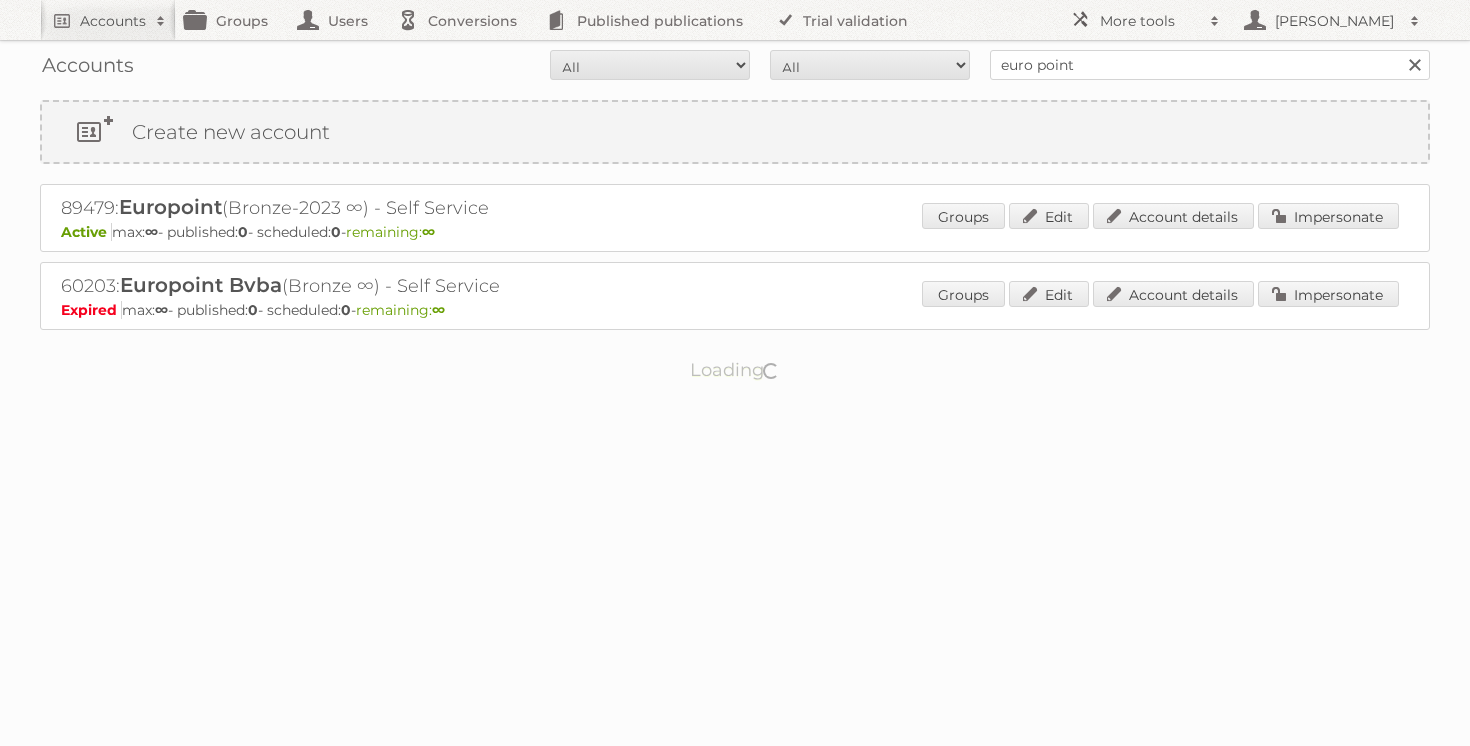 scroll, scrollTop: 0, scrollLeft: 0, axis: both 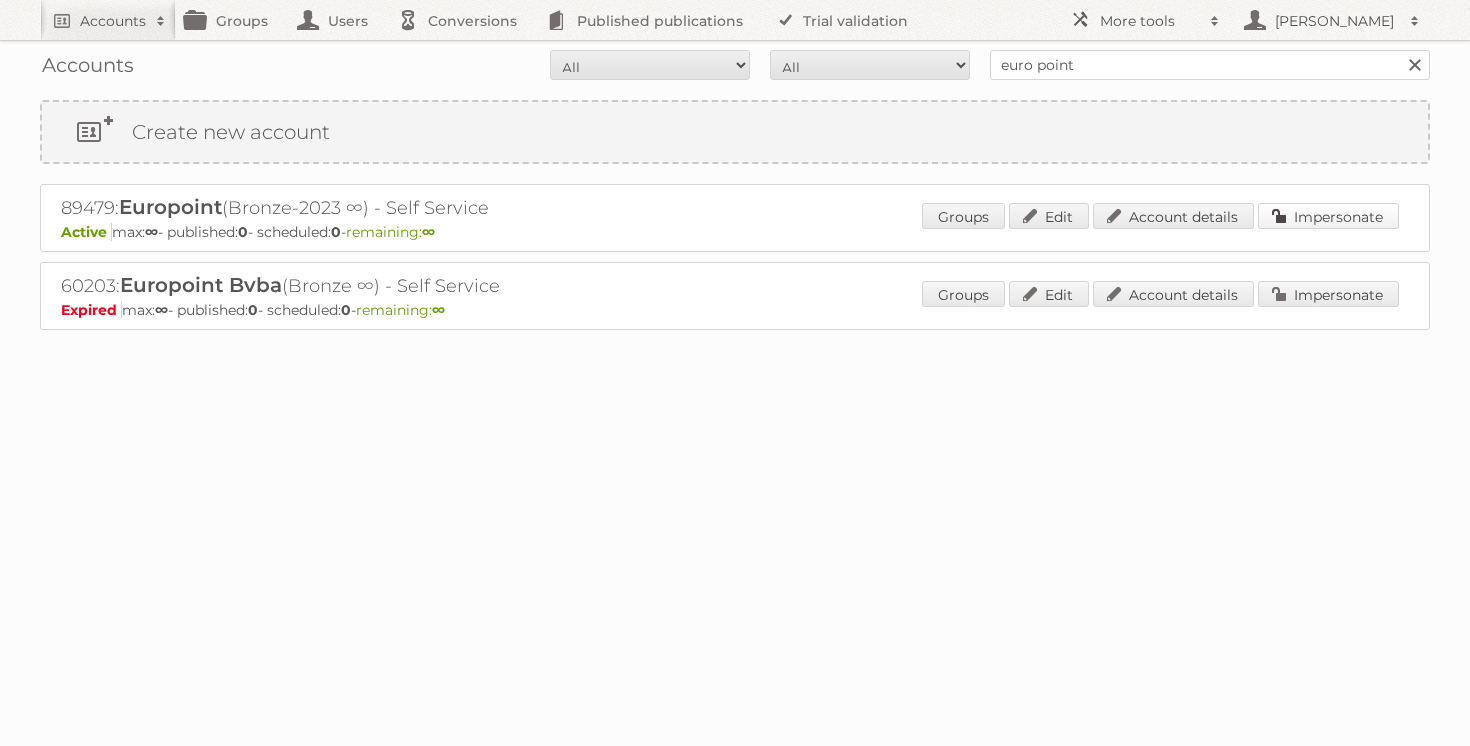 click on "Impersonate" at bounding box center (1328, 216) 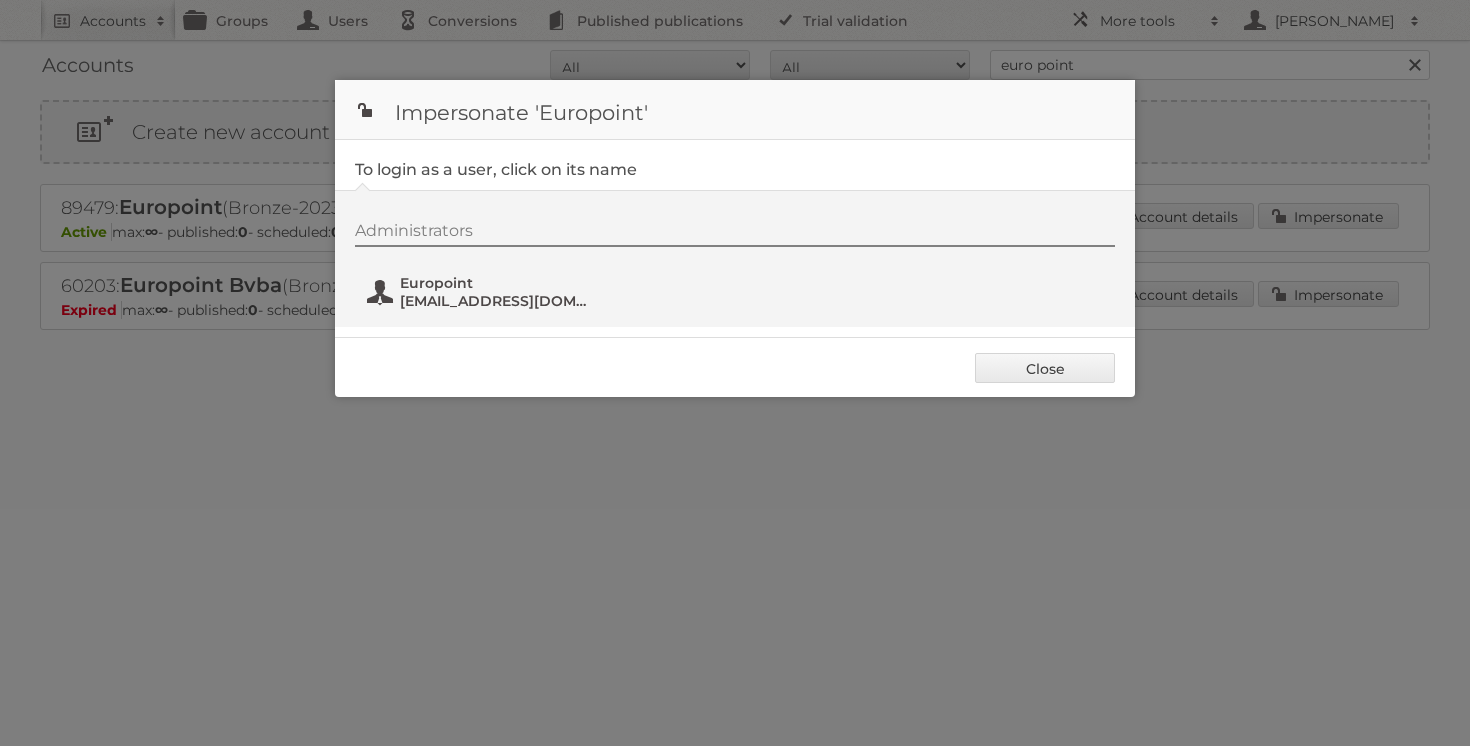 click on "marketing@europoint.be" at bounding box center [497, 301] 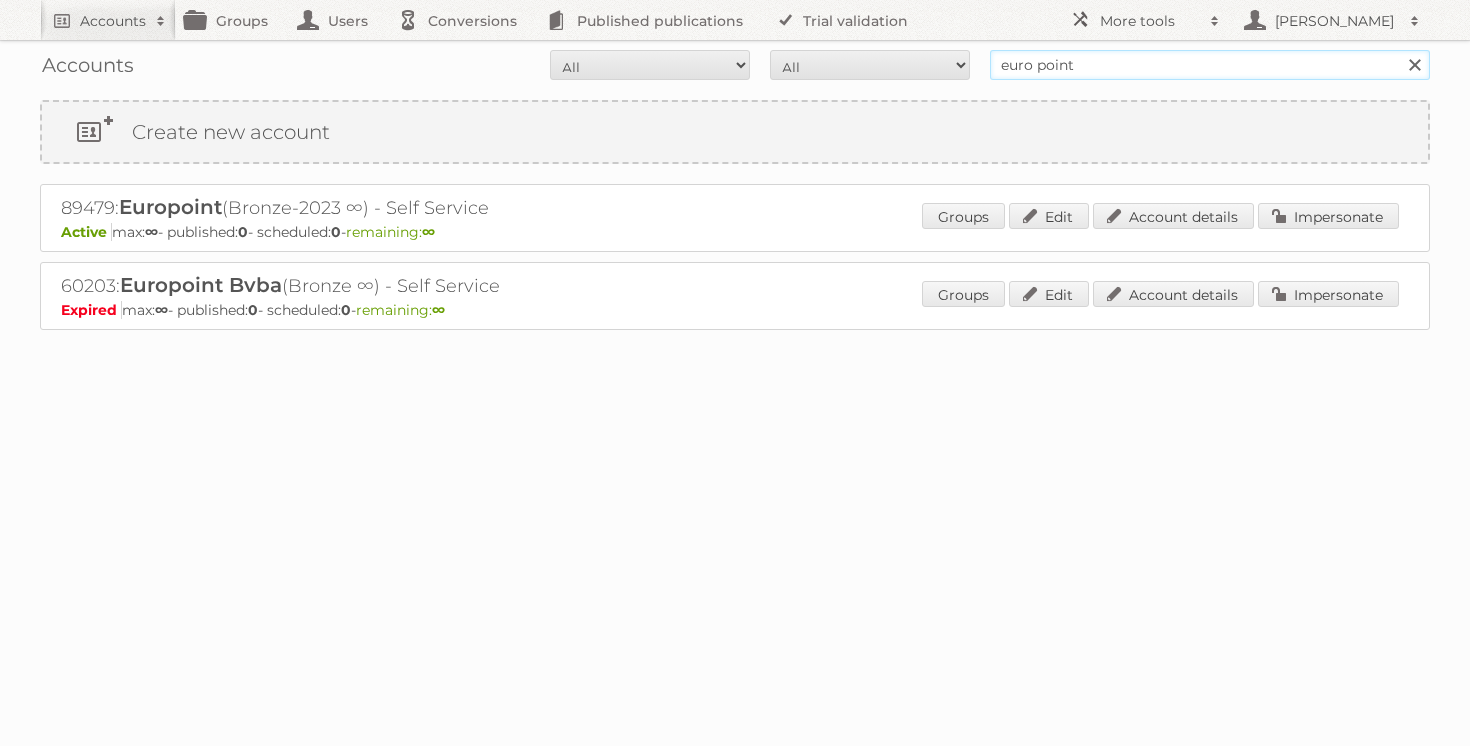 click on "euro point" at bounding box center (1210, 65) 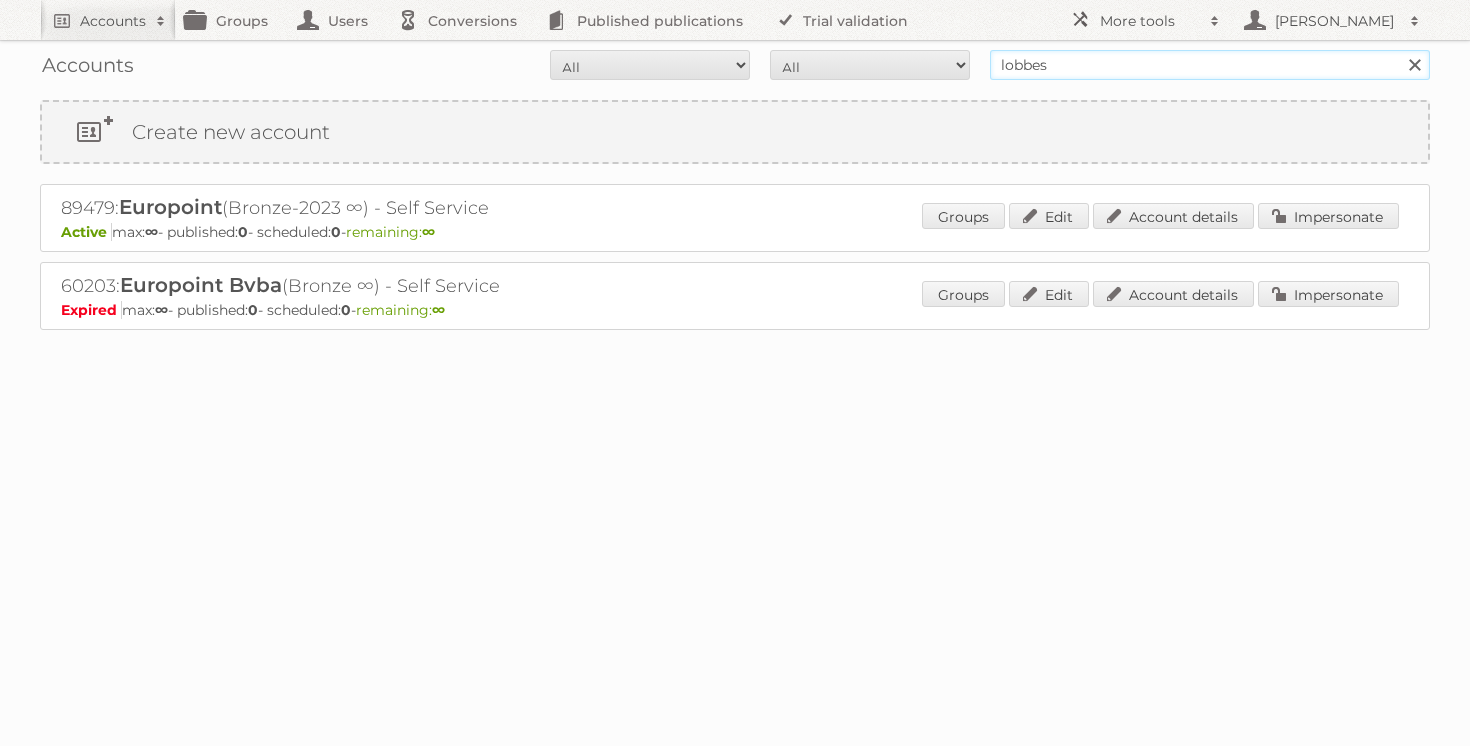 type on "lobbes" 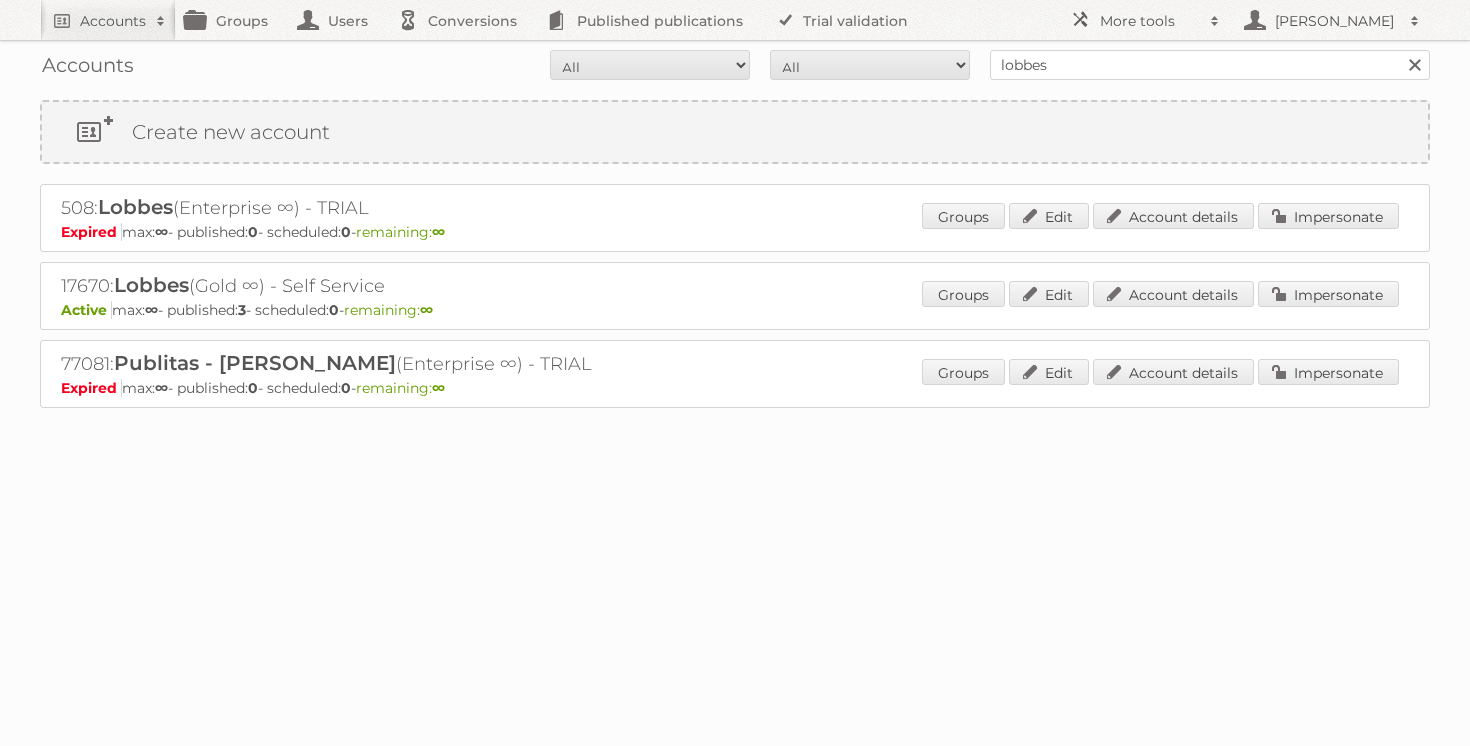 scroll, scrollTop: 0, scrollLeft: 0, axis: both 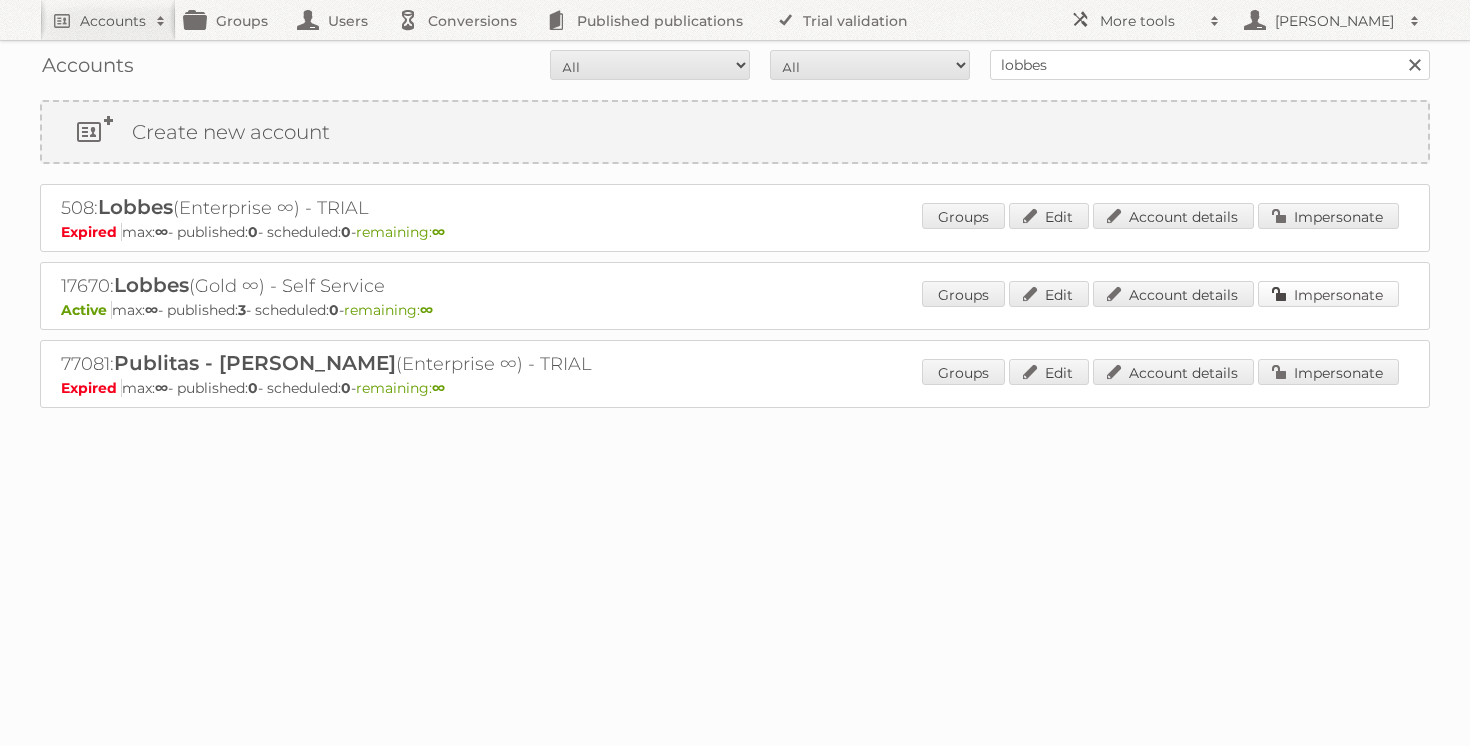 click on "Impersonate" at bounding box center [1328, 294] 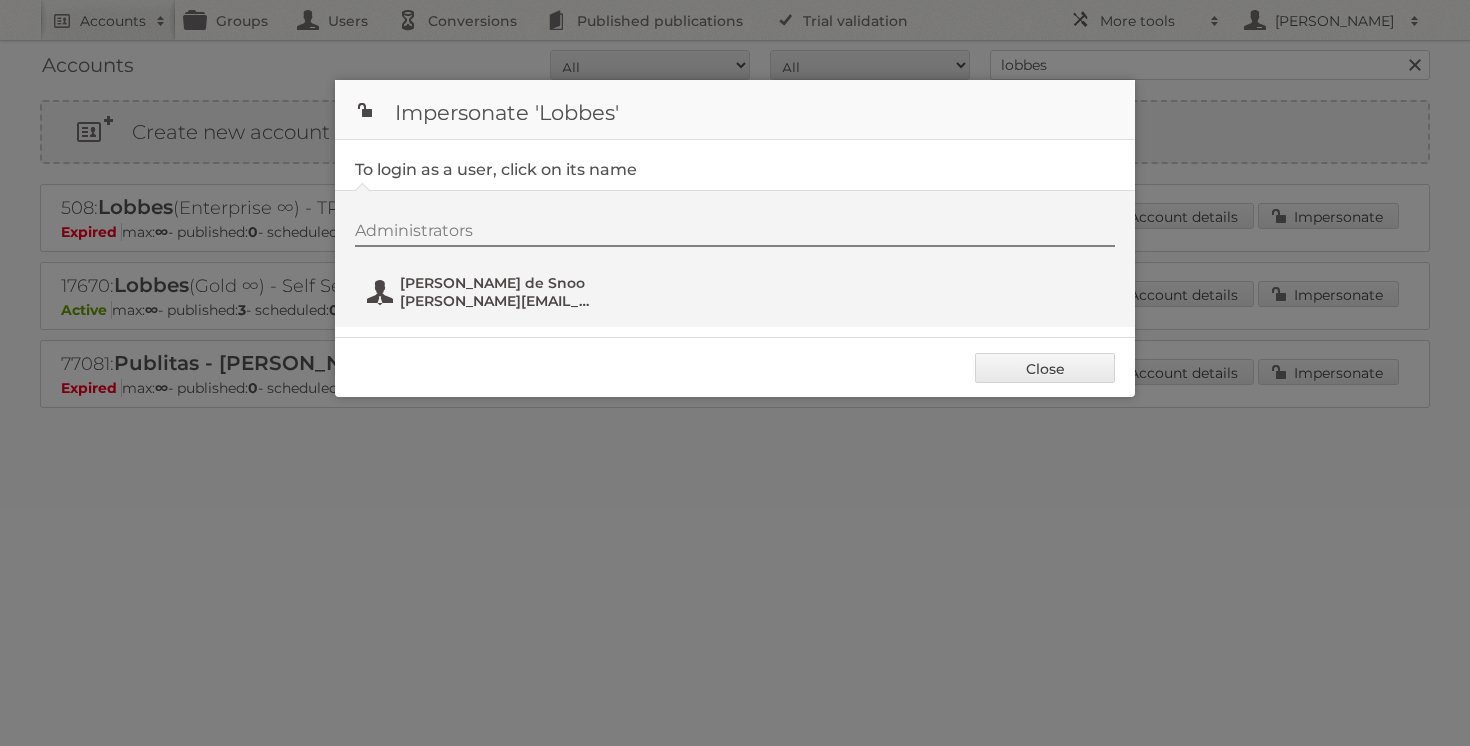click on "Berry de Snoo" at bounding box center (497, 283) 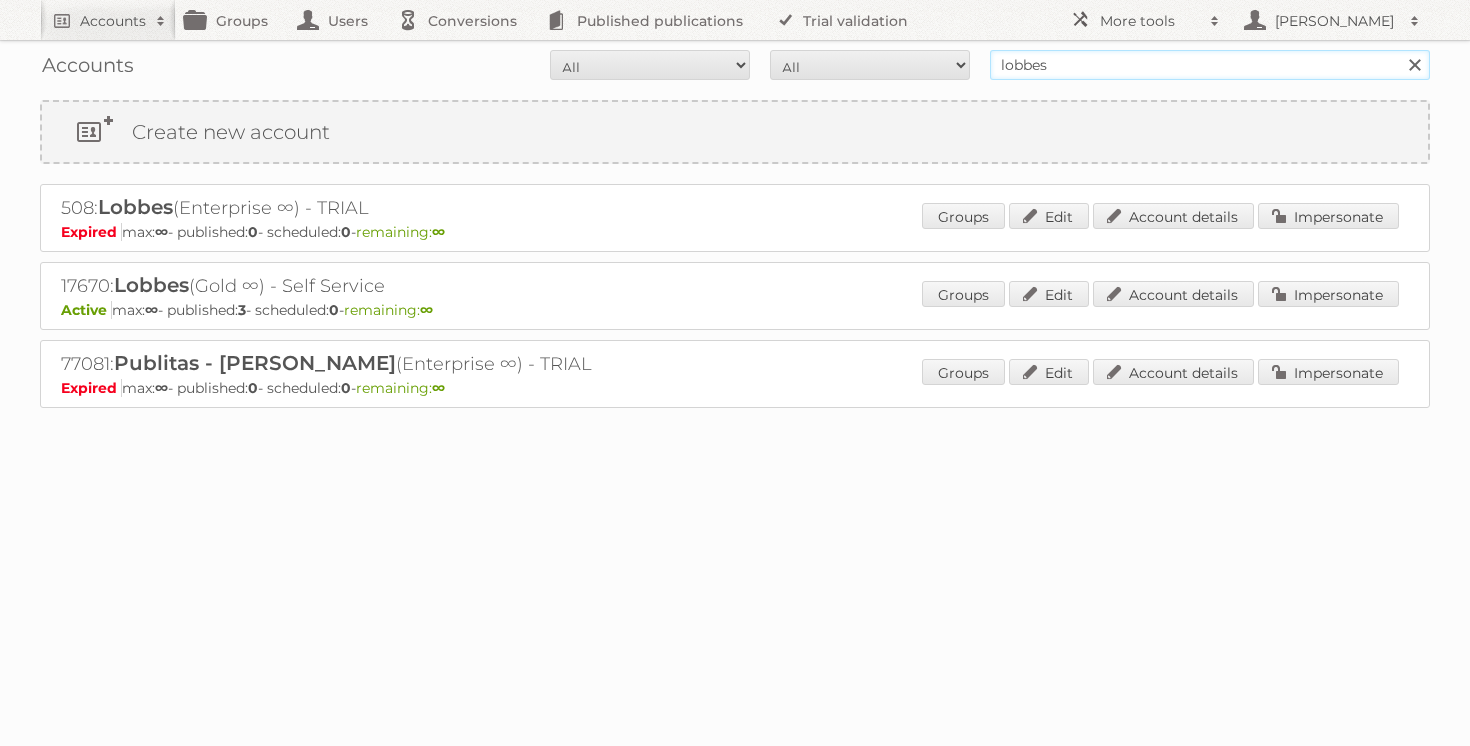 click on "lobbes" at bounding box center [1210, 65] 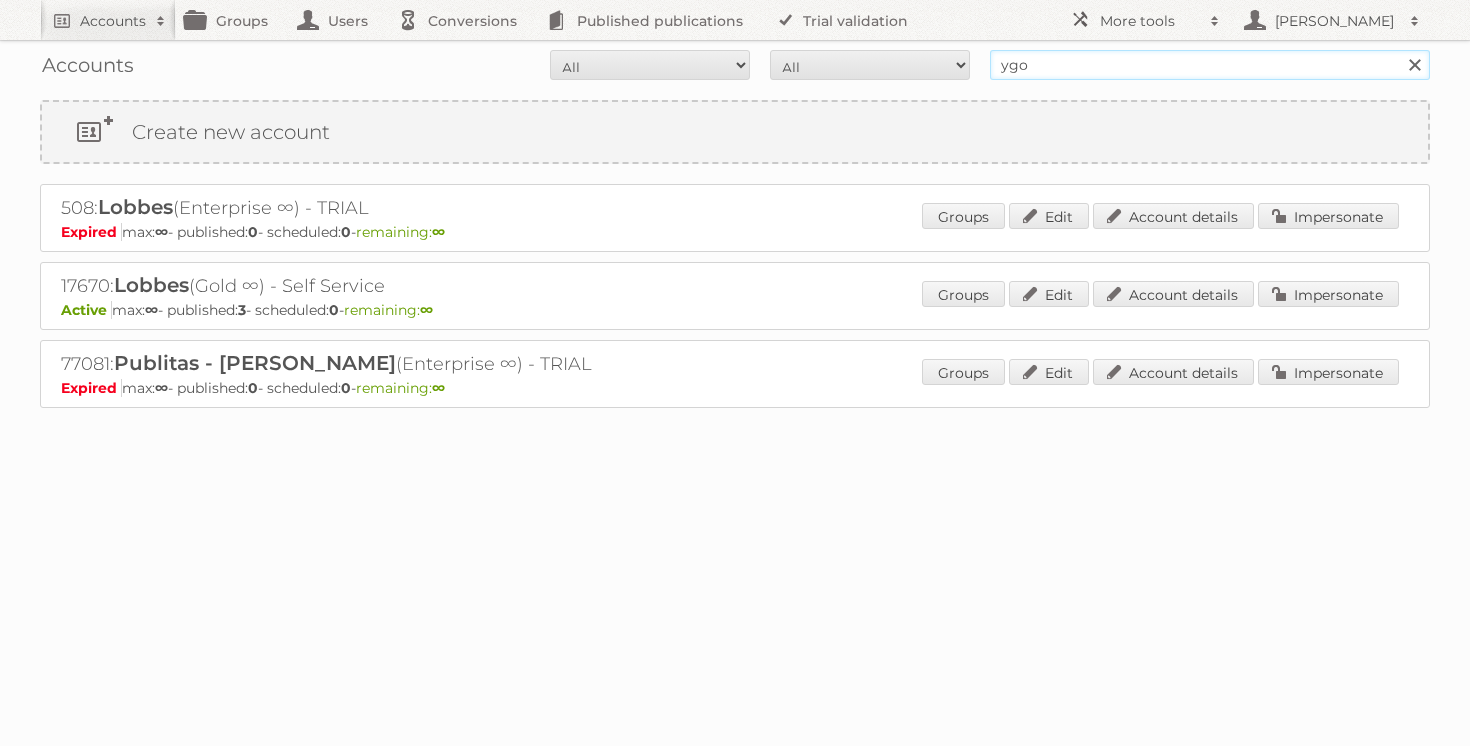 type on "ygo" 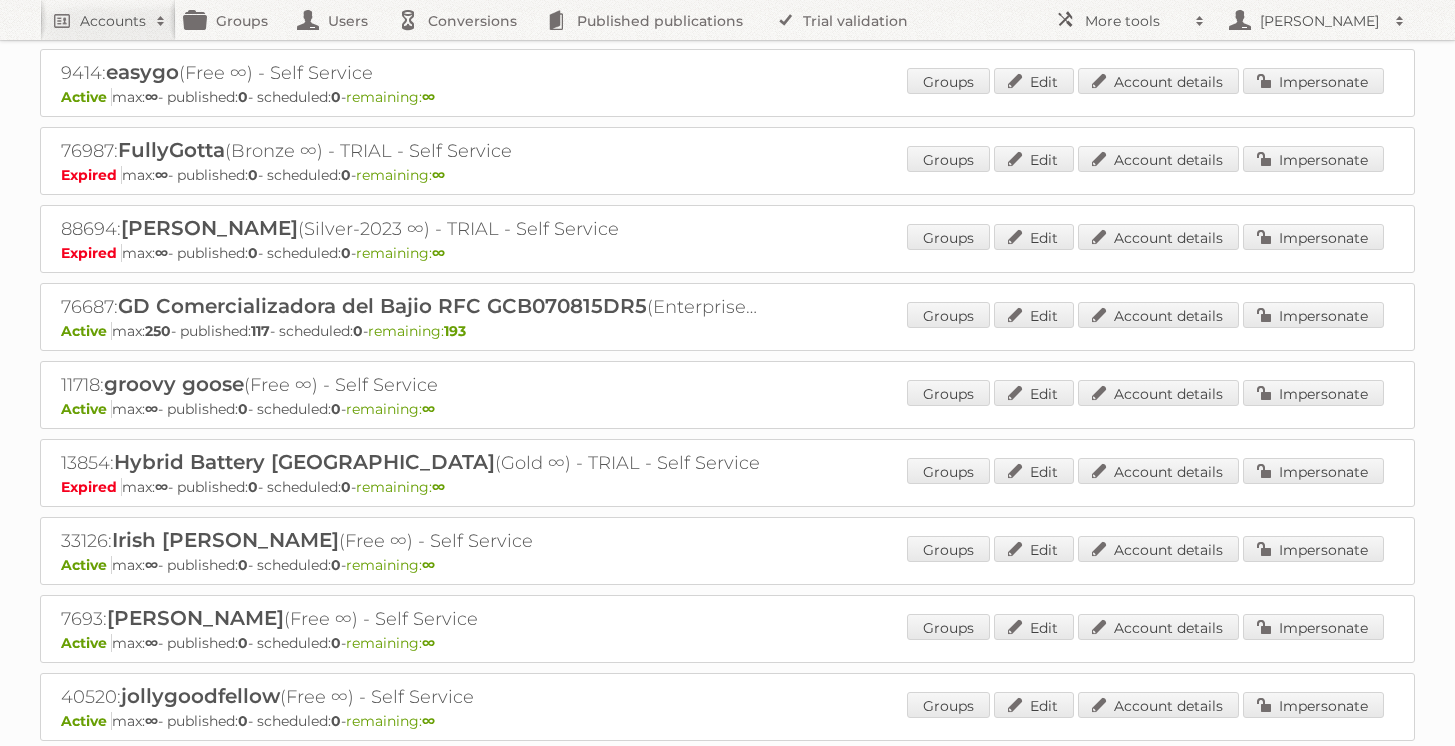 scroll, scrollTop: 0, scrollLeft: 0, axis: both 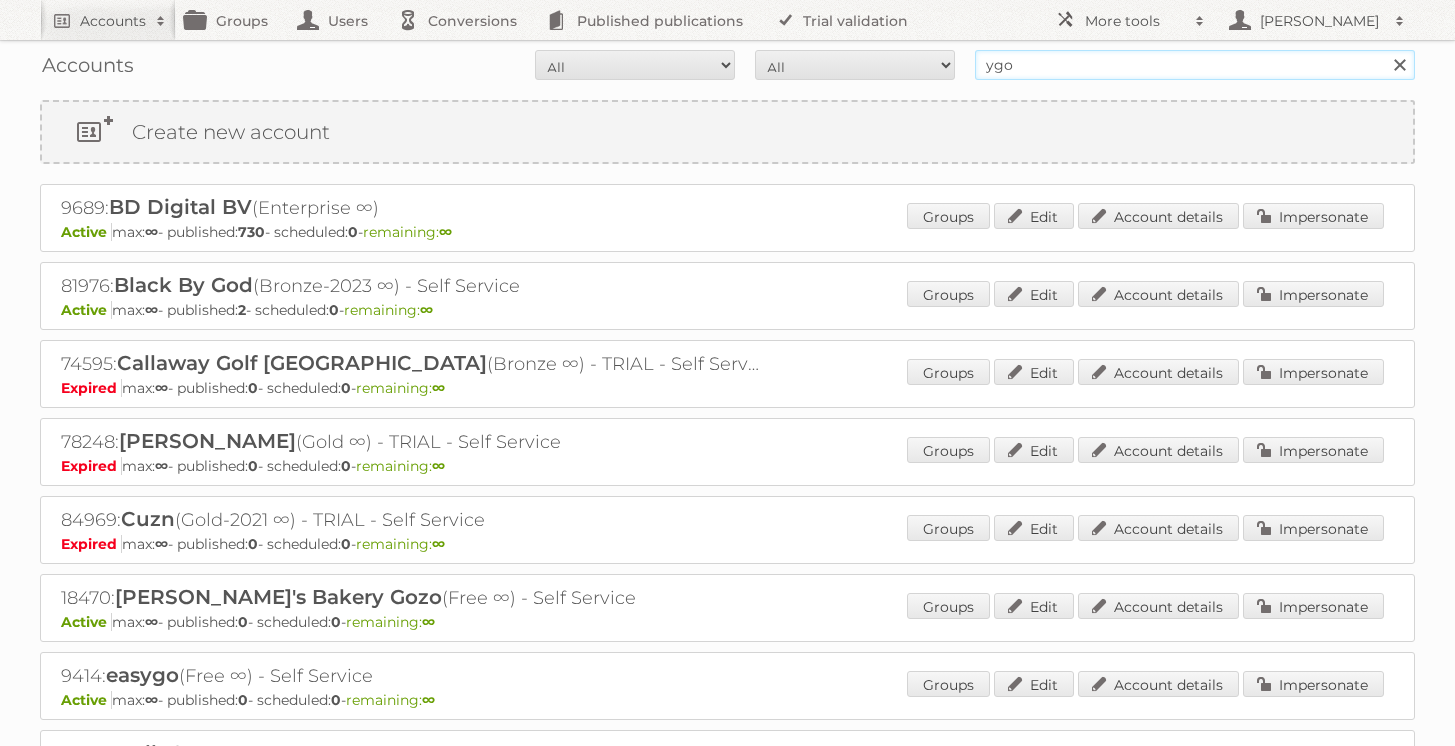 click on "ygo" at bounding box center (1195, 65) 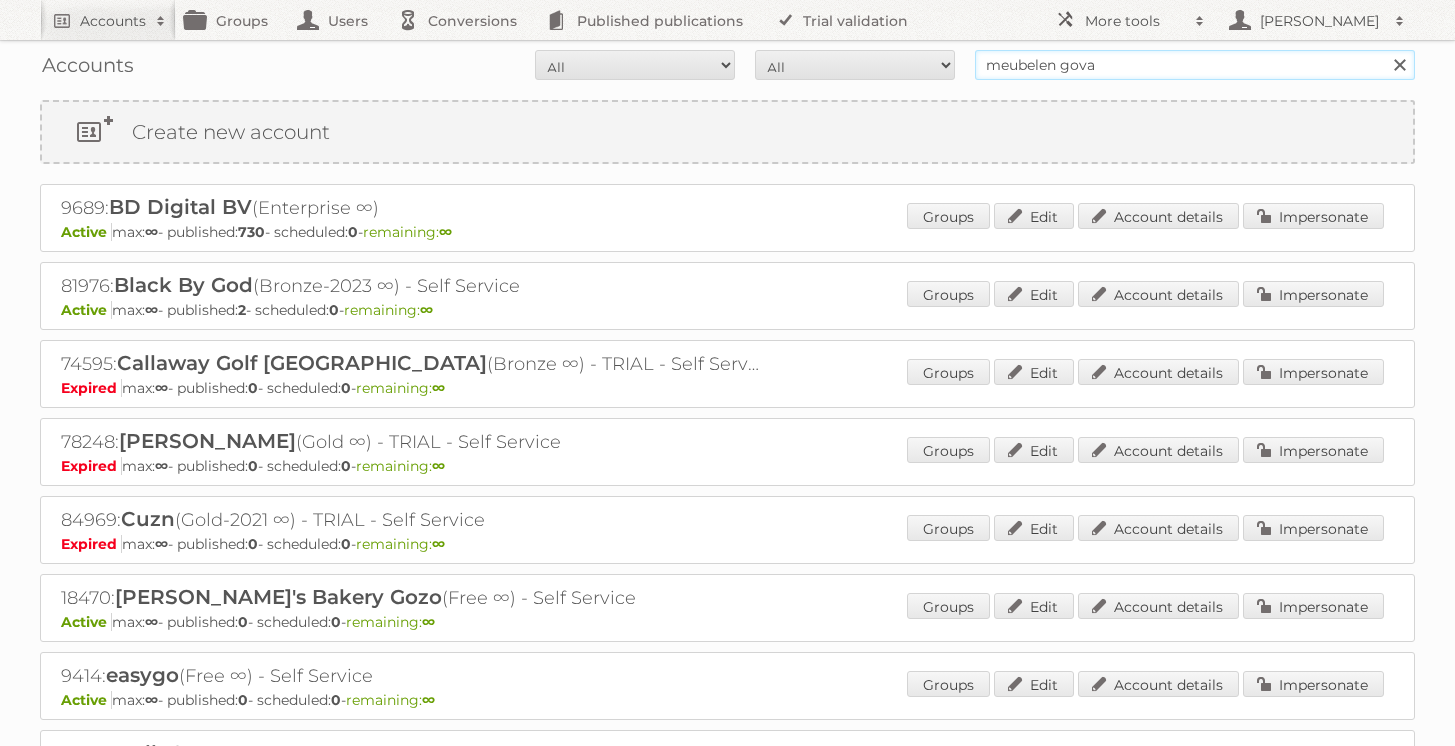 type on "meubelen gova" 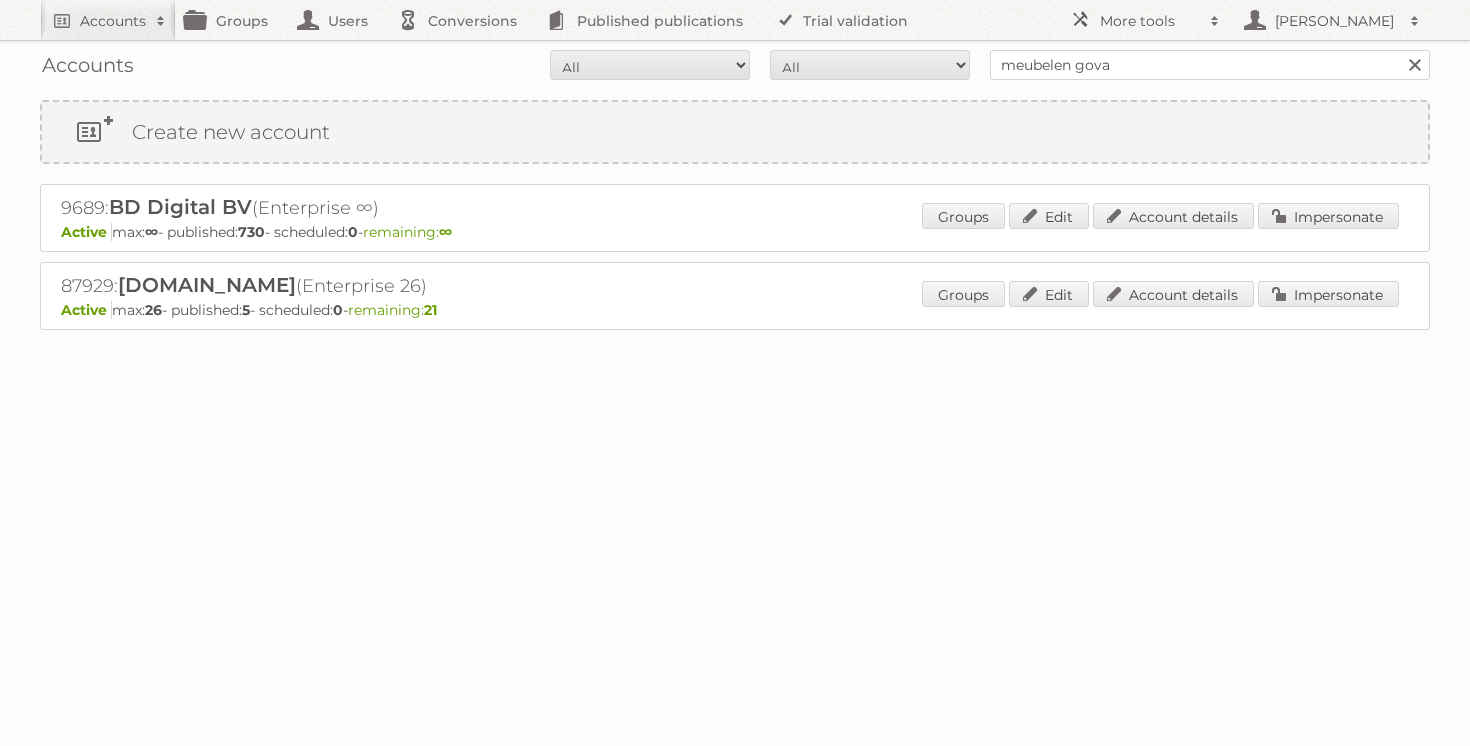 scroll, scrollTop: 0, scrollLeft: 0, axis: both 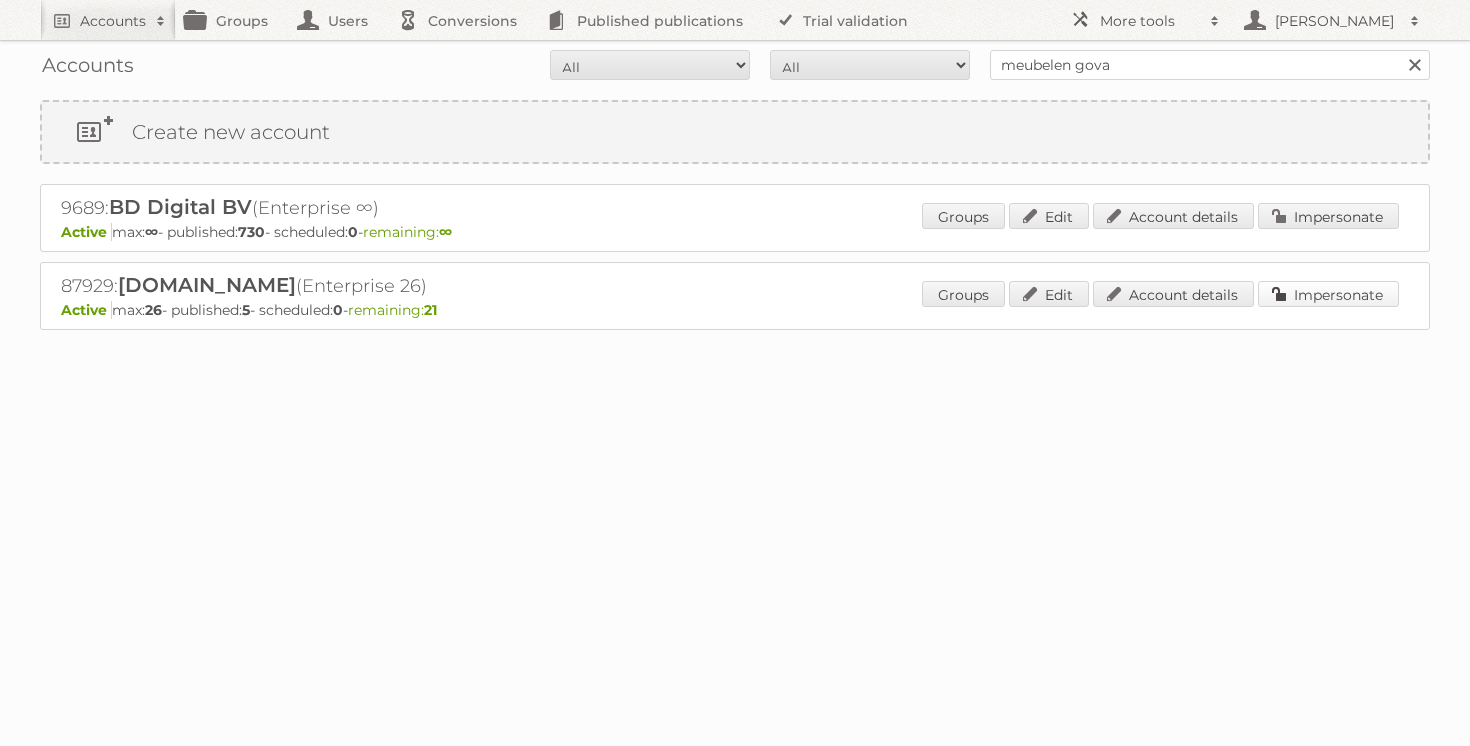 click on "Impersonate" at bounding box center (1328, 294) 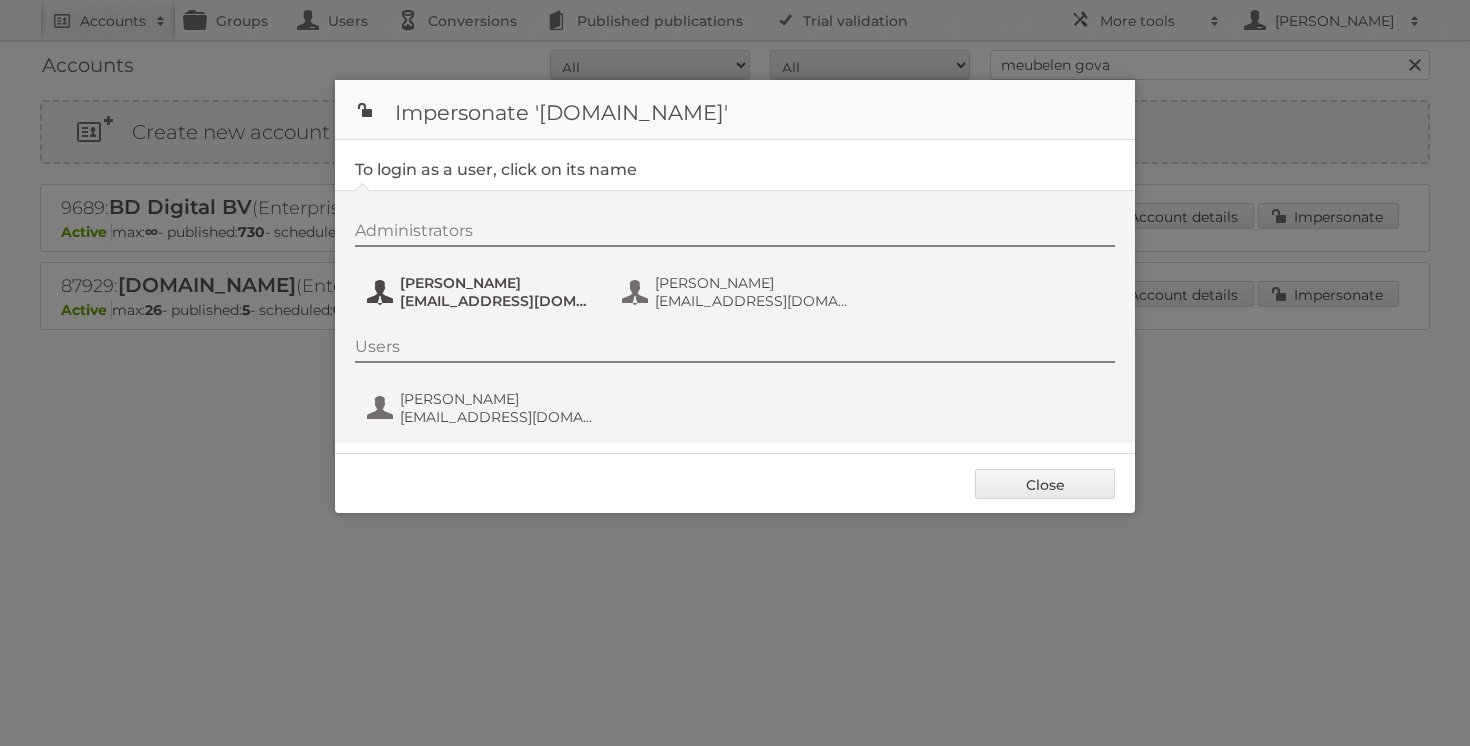 click on "avuylsteke@ygo.be" at bounding box center [497, 301] 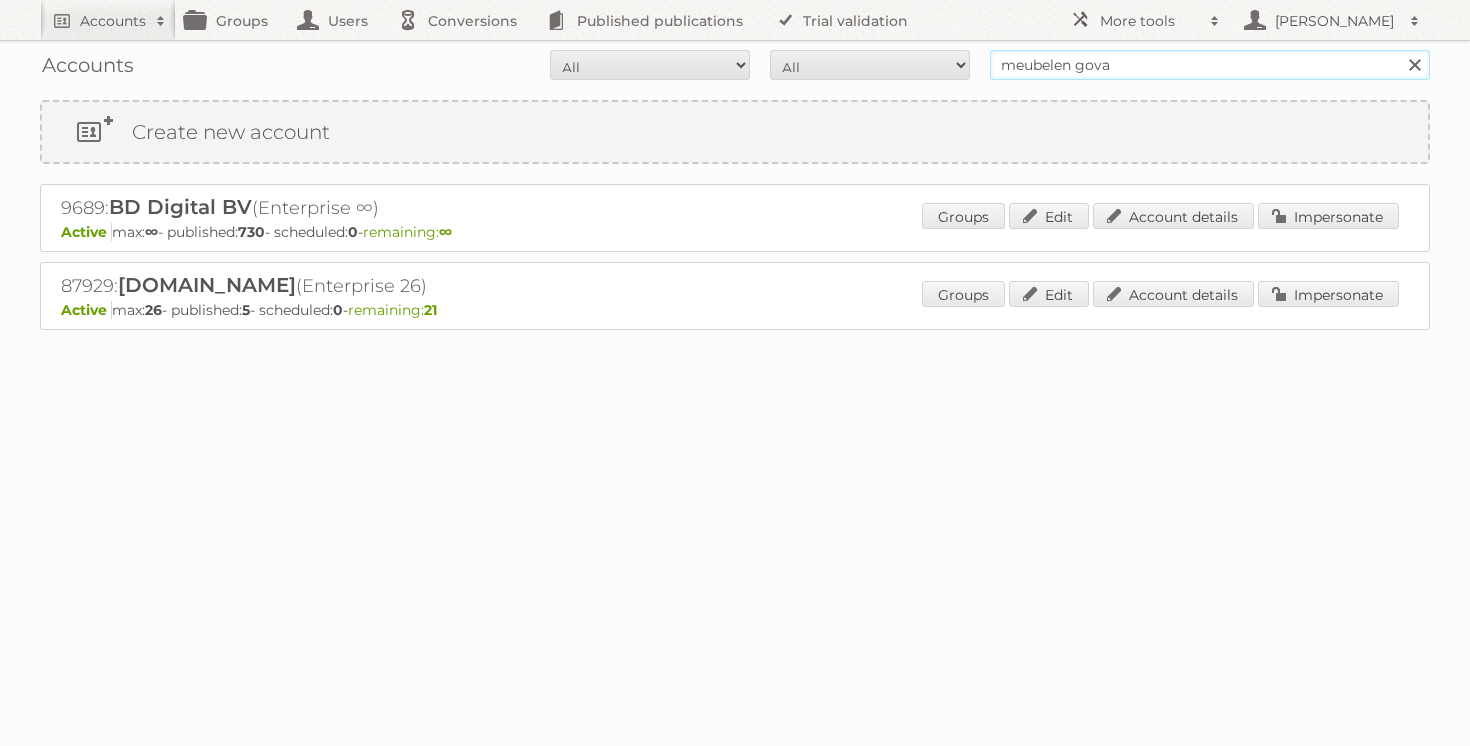 click on "meubelen gova" at bounding box center [1210, 65] 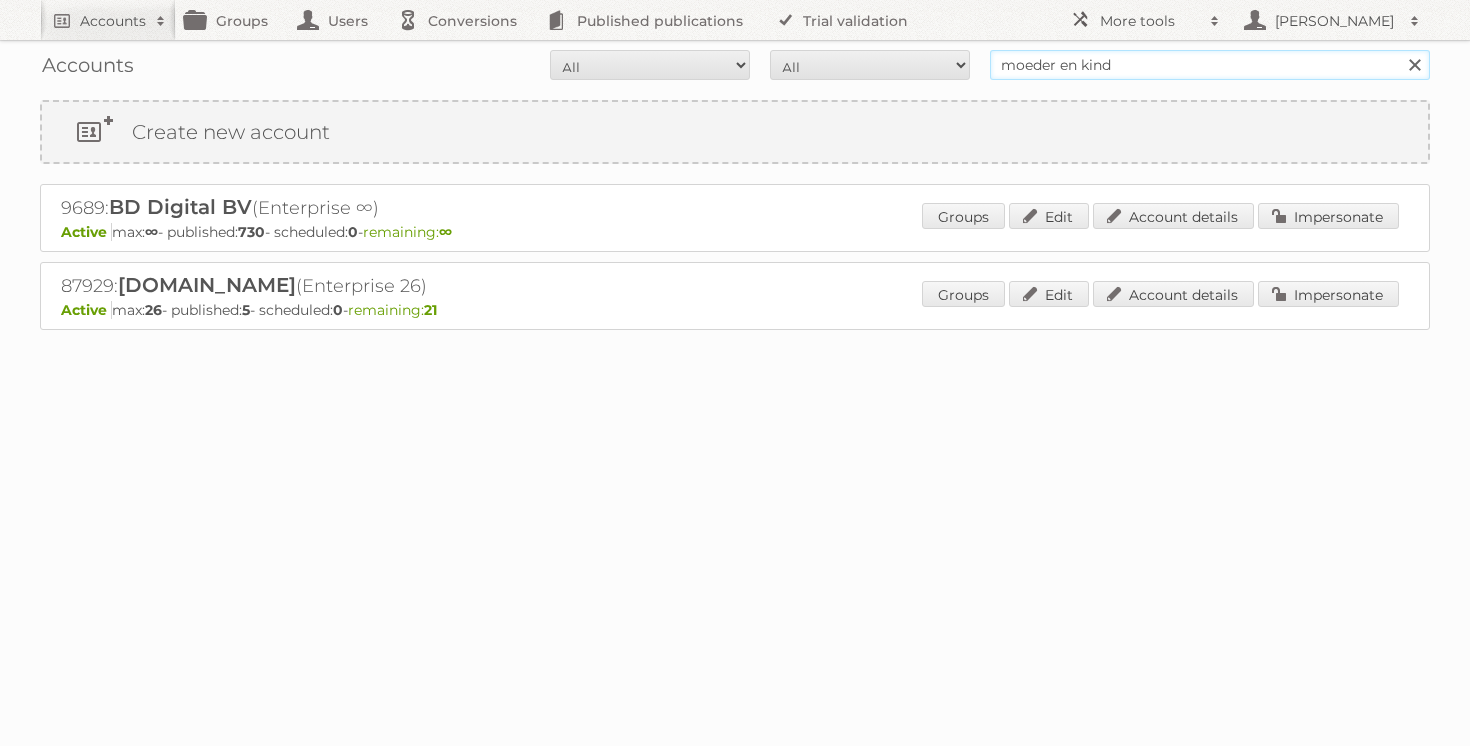 type on "moeder en kind" 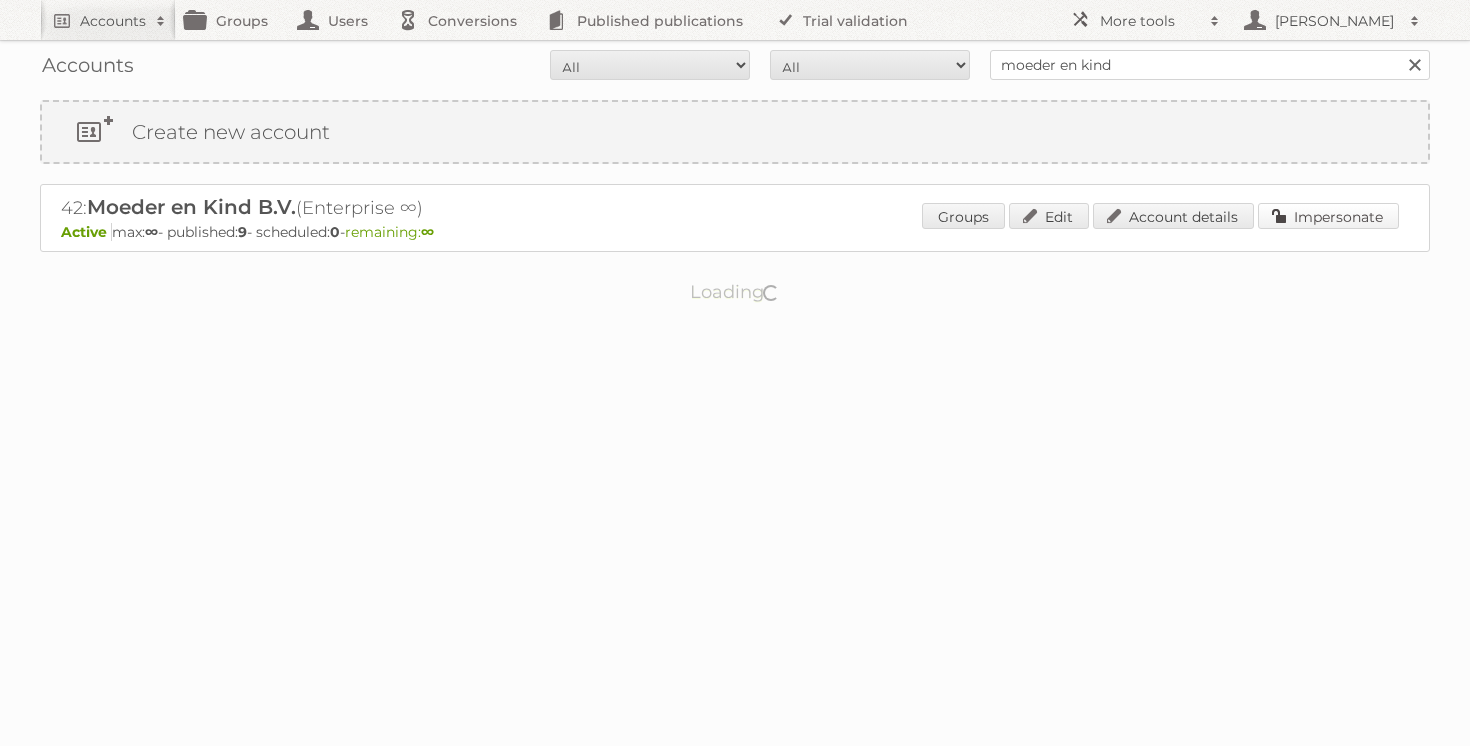 scroll, scrollTop: 0, scrollLeft: 0, axis: both 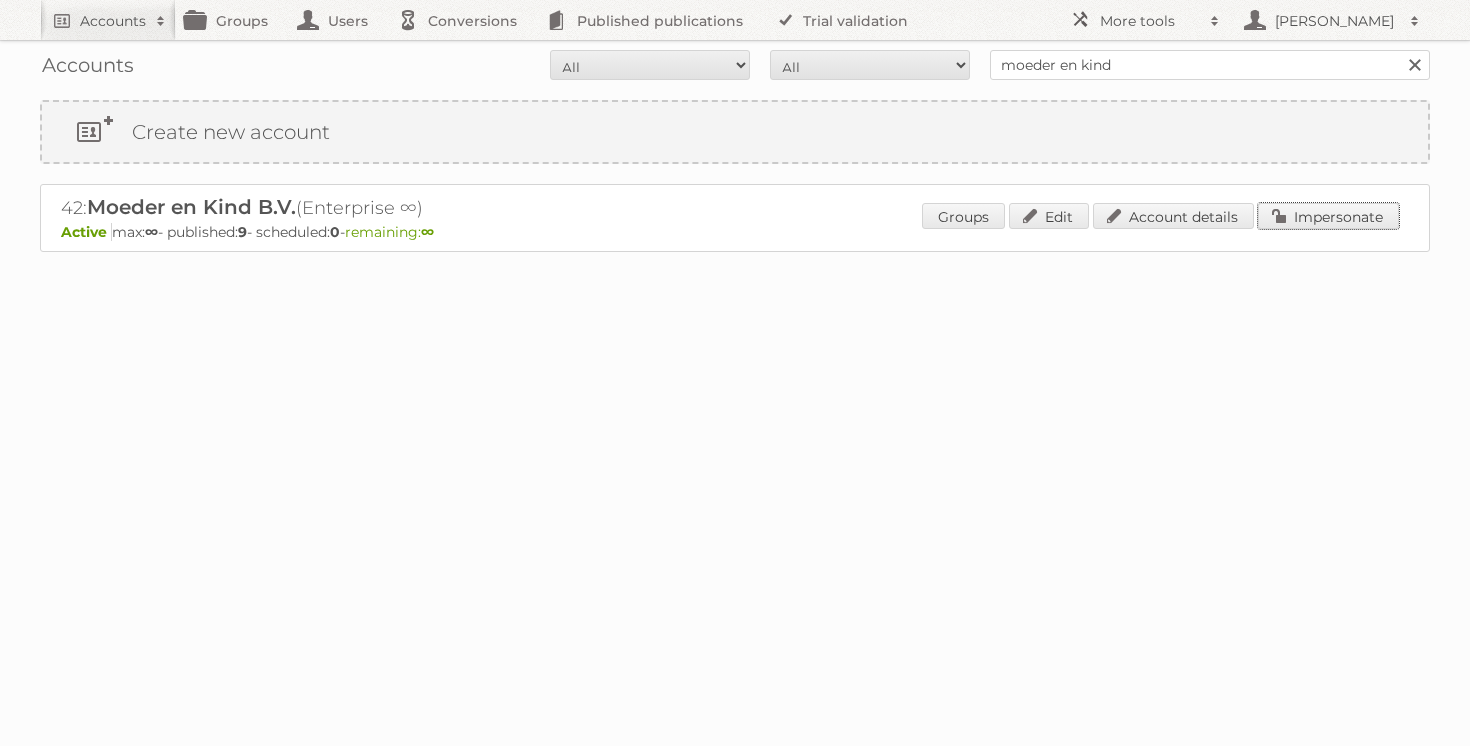 click on "Impersonate" at bounding box center (1328, 216) 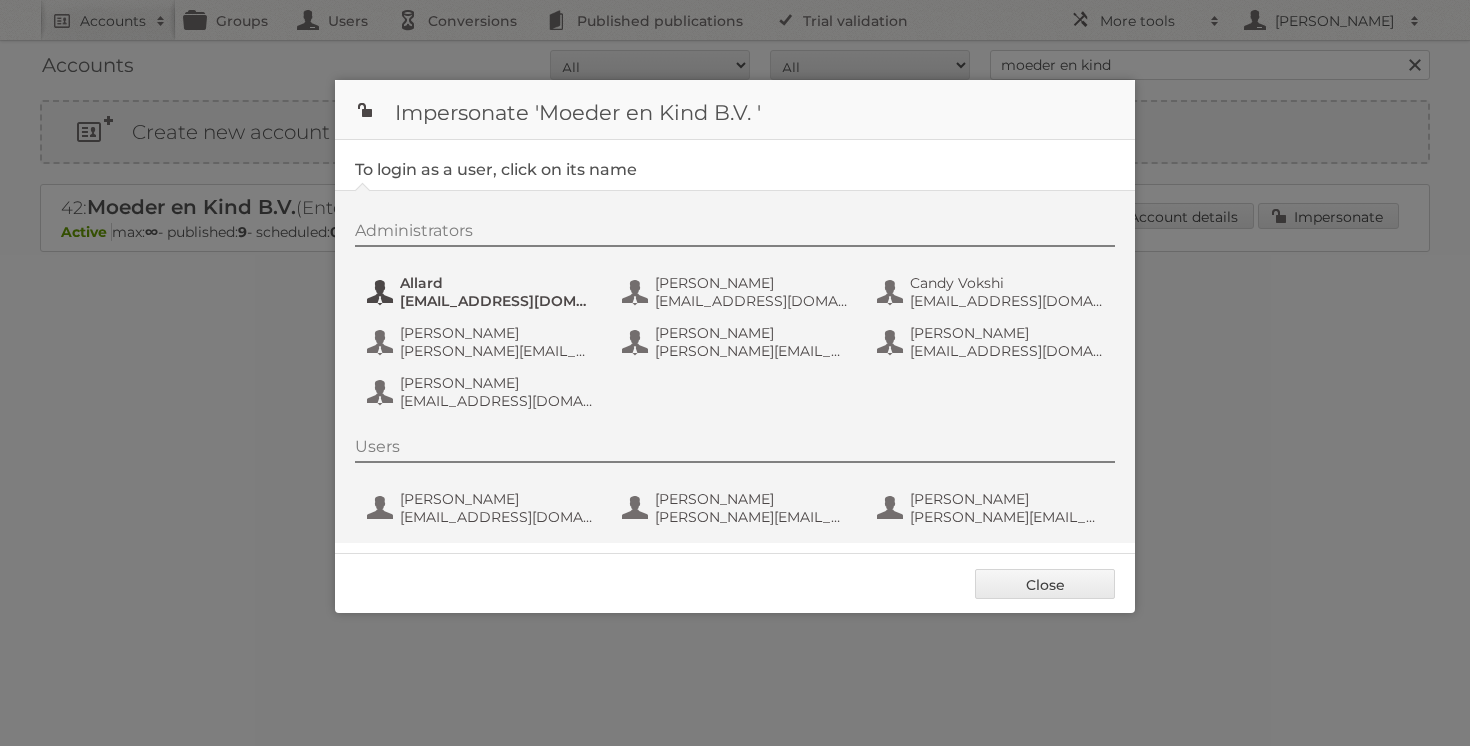click on "[EMAIL_ADDRESS][DOMAIN_NAME]" at bounding box center [497, 301] 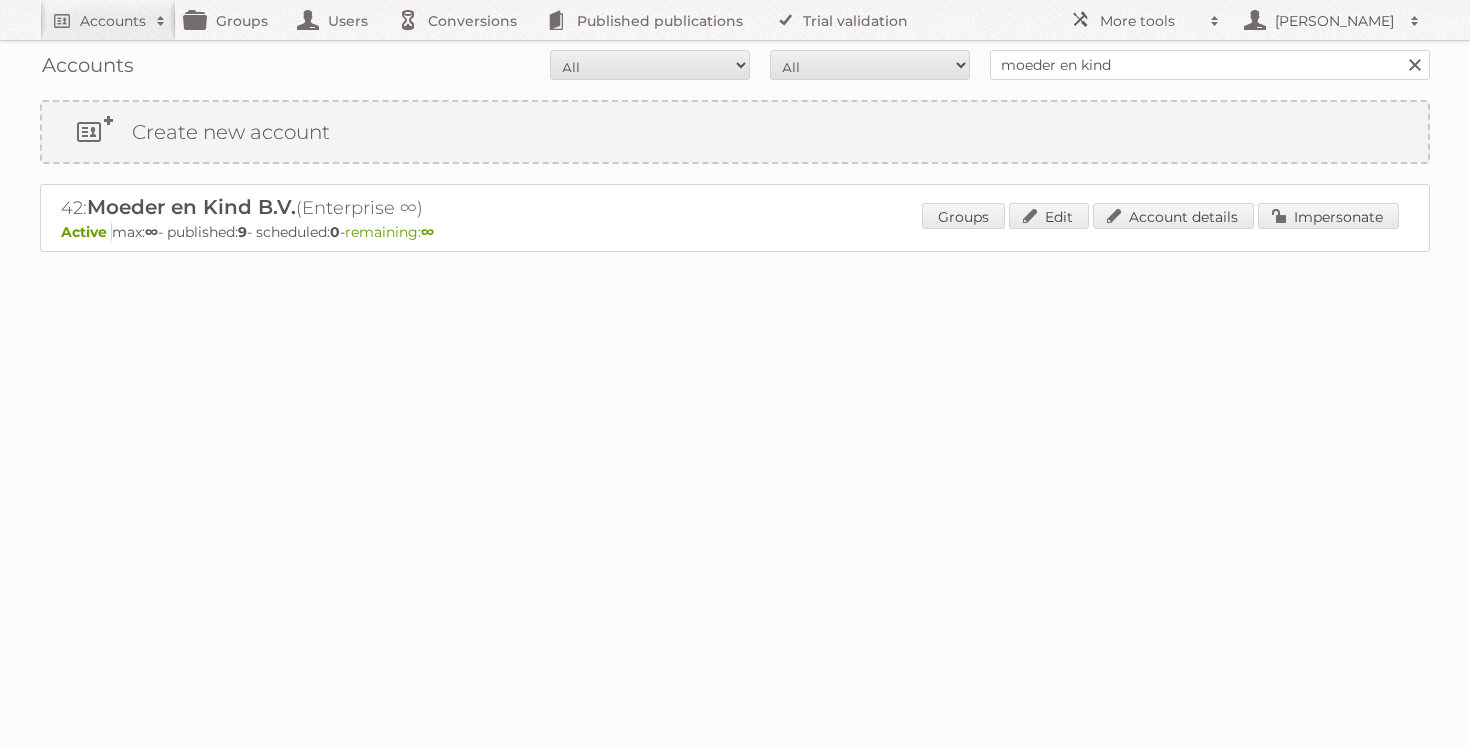 click on "Accounts
All Active Expired Pending All Paid Trials Self service moeder en kind Search" at bounding box center (735, 65) 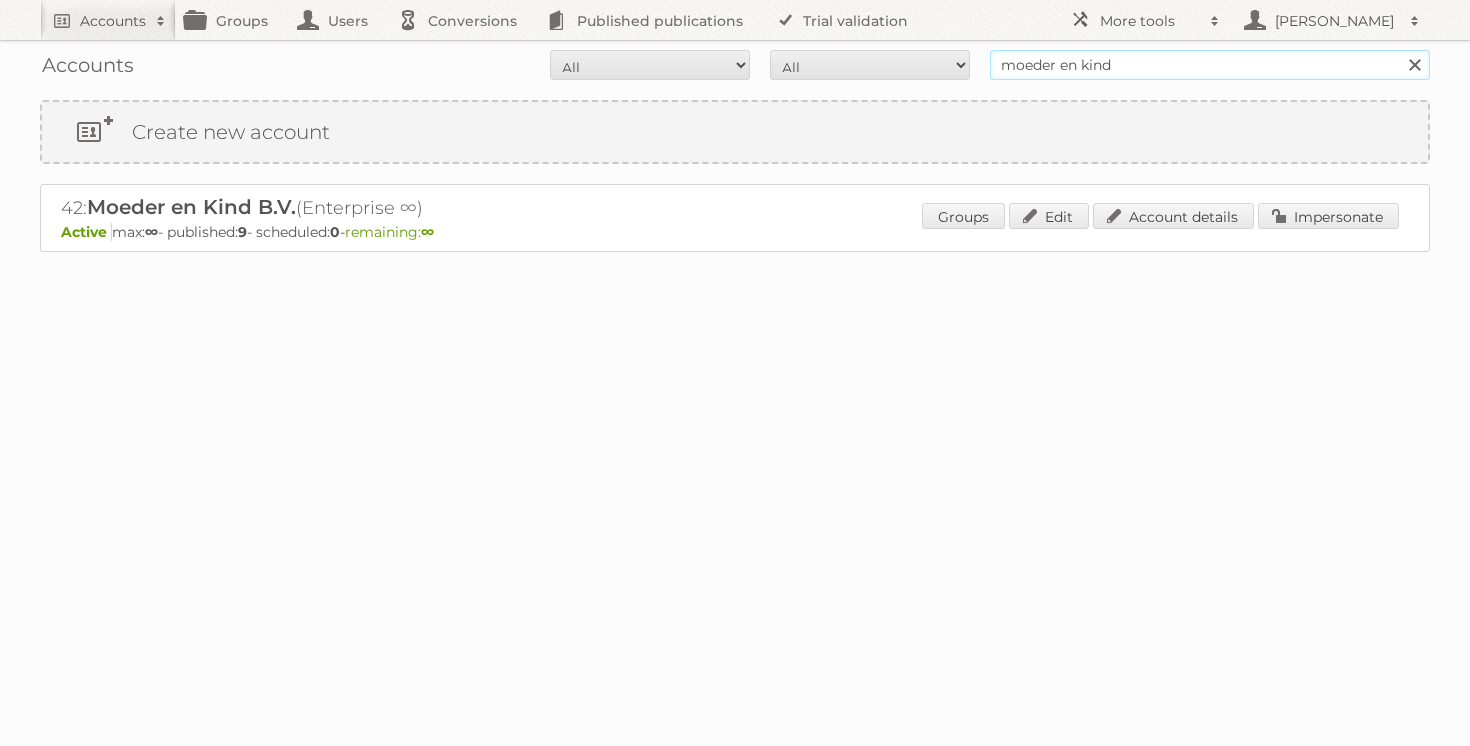 click on "moeder en kind" at bounding box center (1210, 65) 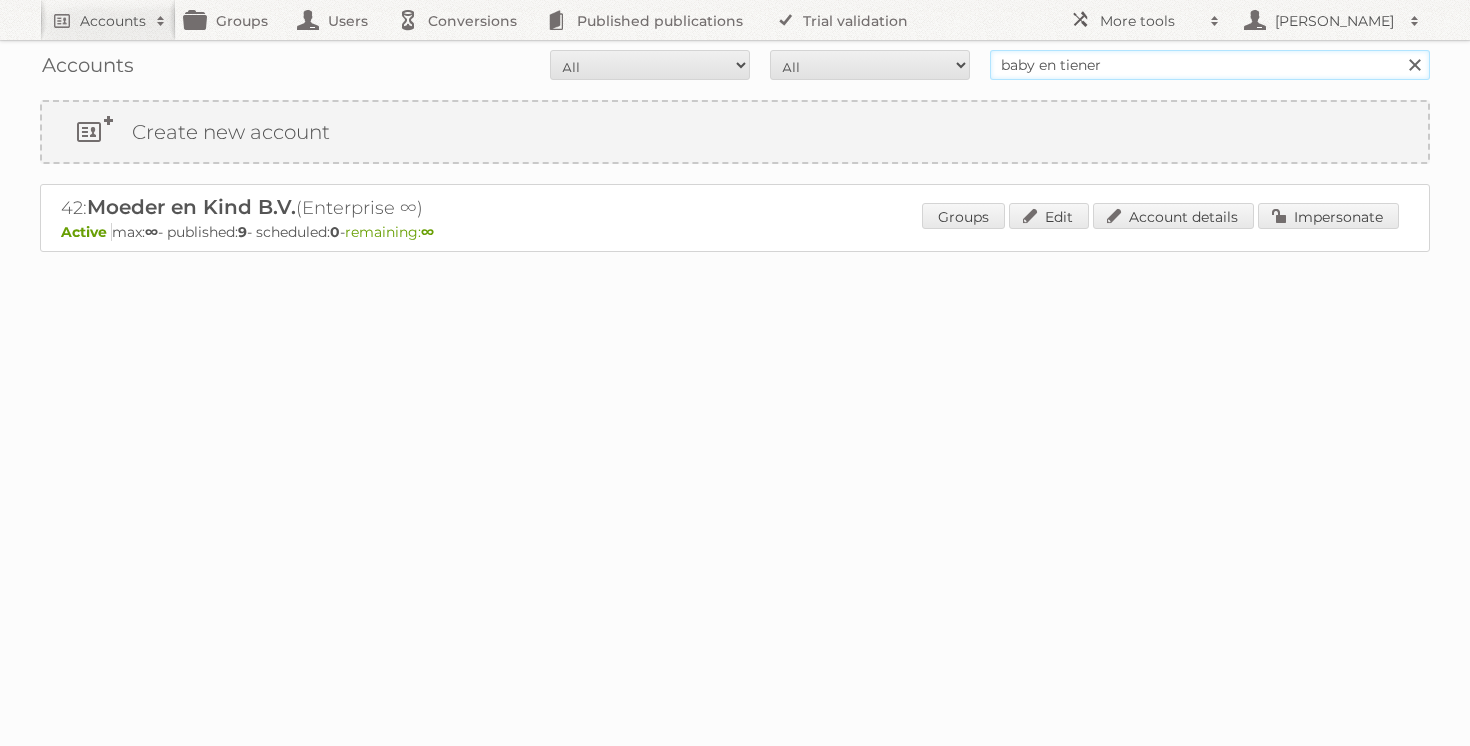 type on "baby en tiener" 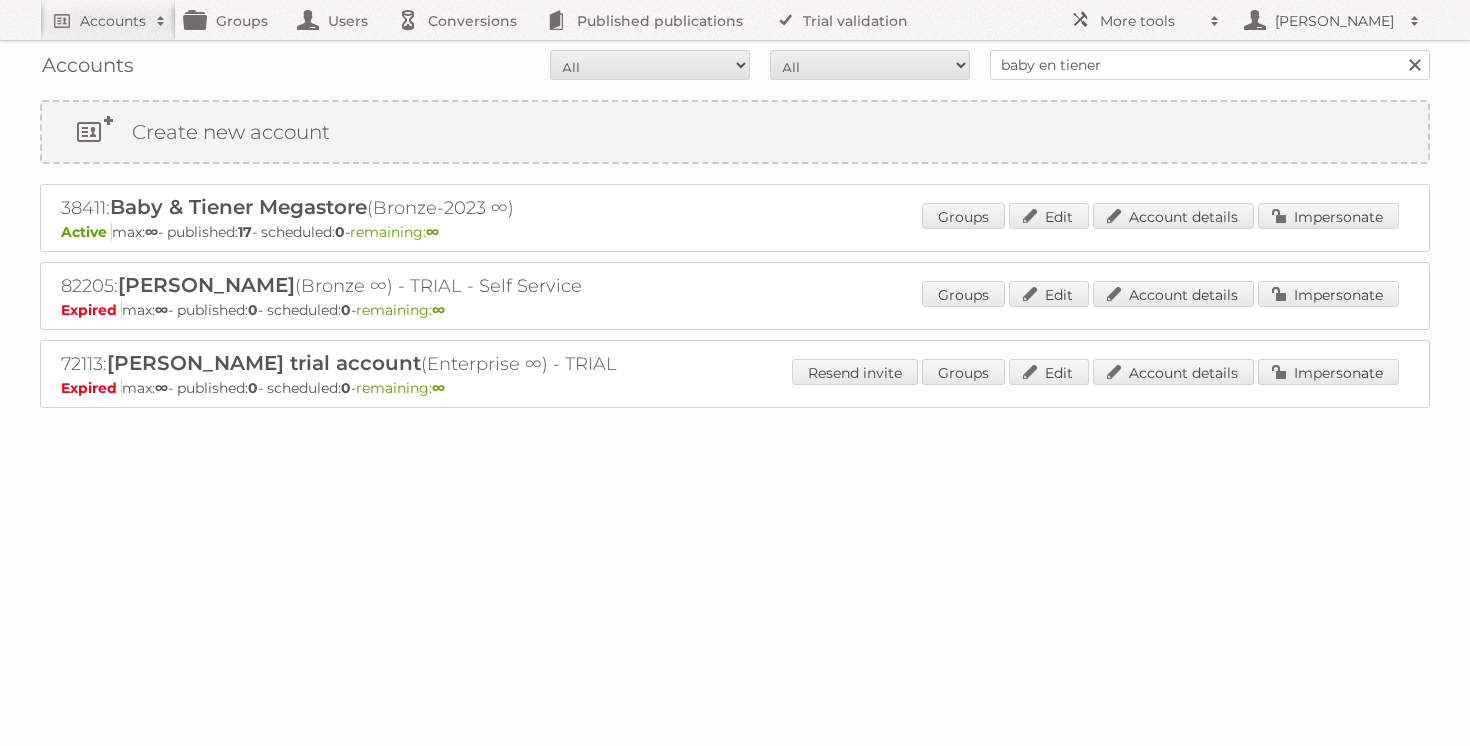 scroll, scrollTop: 0, scrollLeft: 0, axis: both 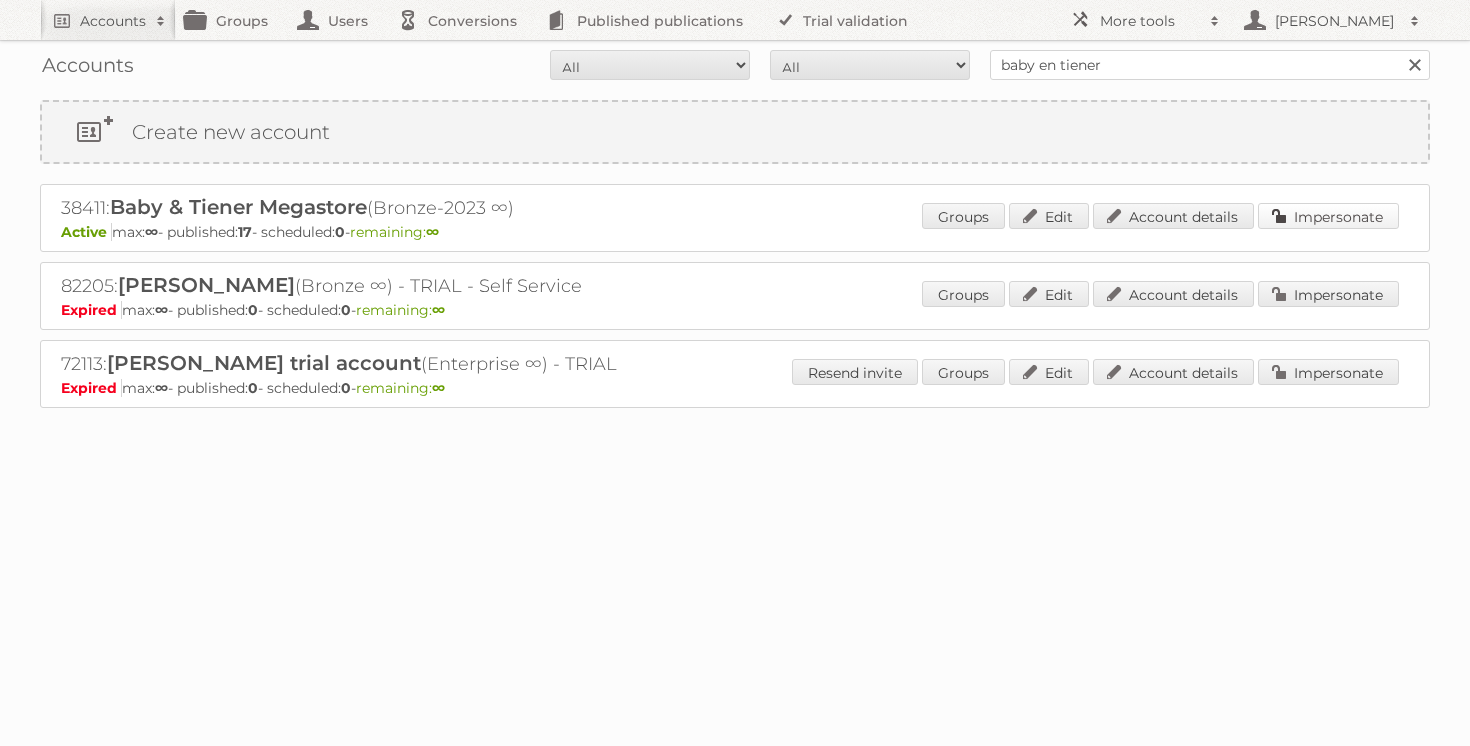 click on "Impersonate" at bounding box center (1328, 216) 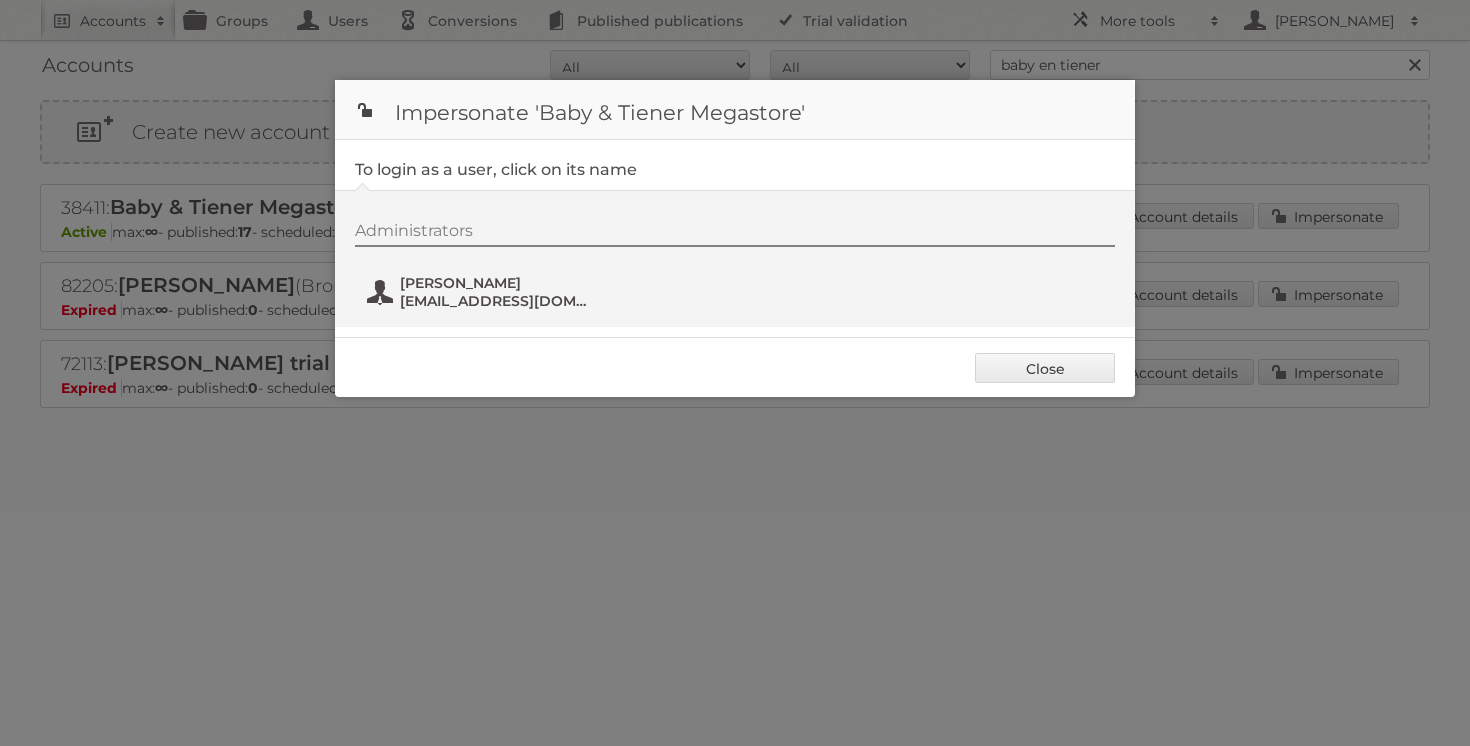 click on "[EMAIL_ADDRESS][DOMAIN_NAME]" at bounding box center (497, 301) 